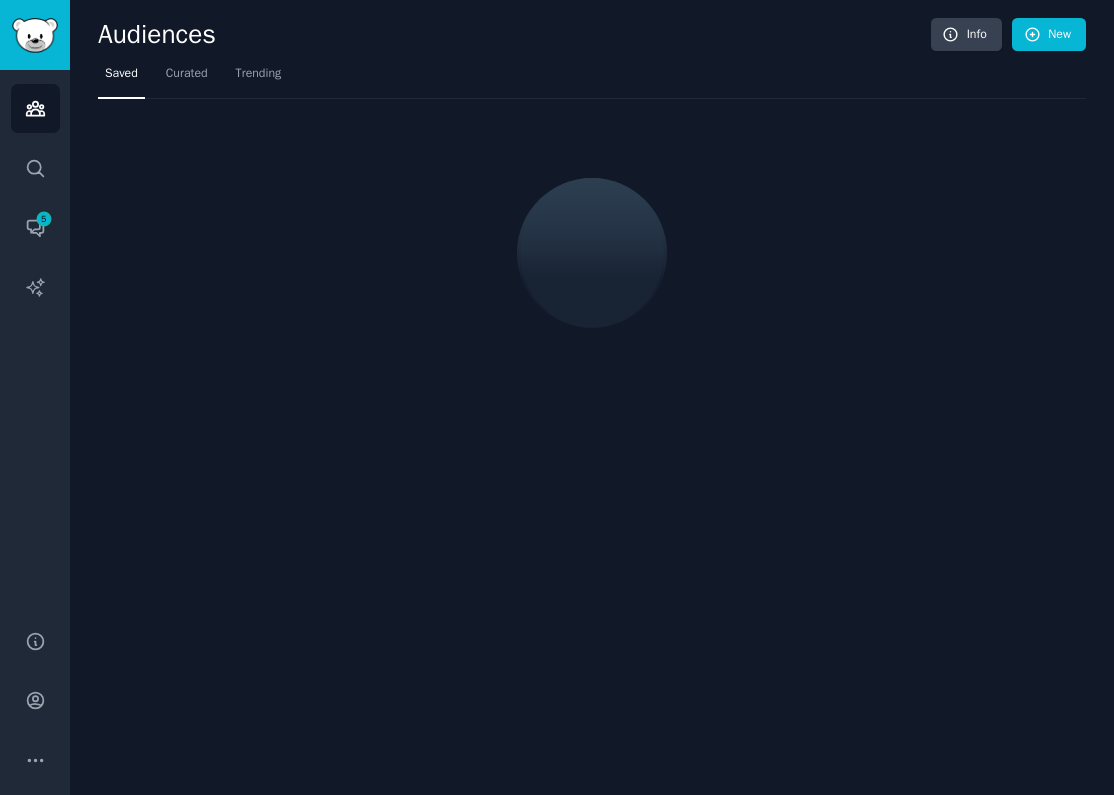scroll, scrollTop: 0, scrollLeft: 0, axis: both 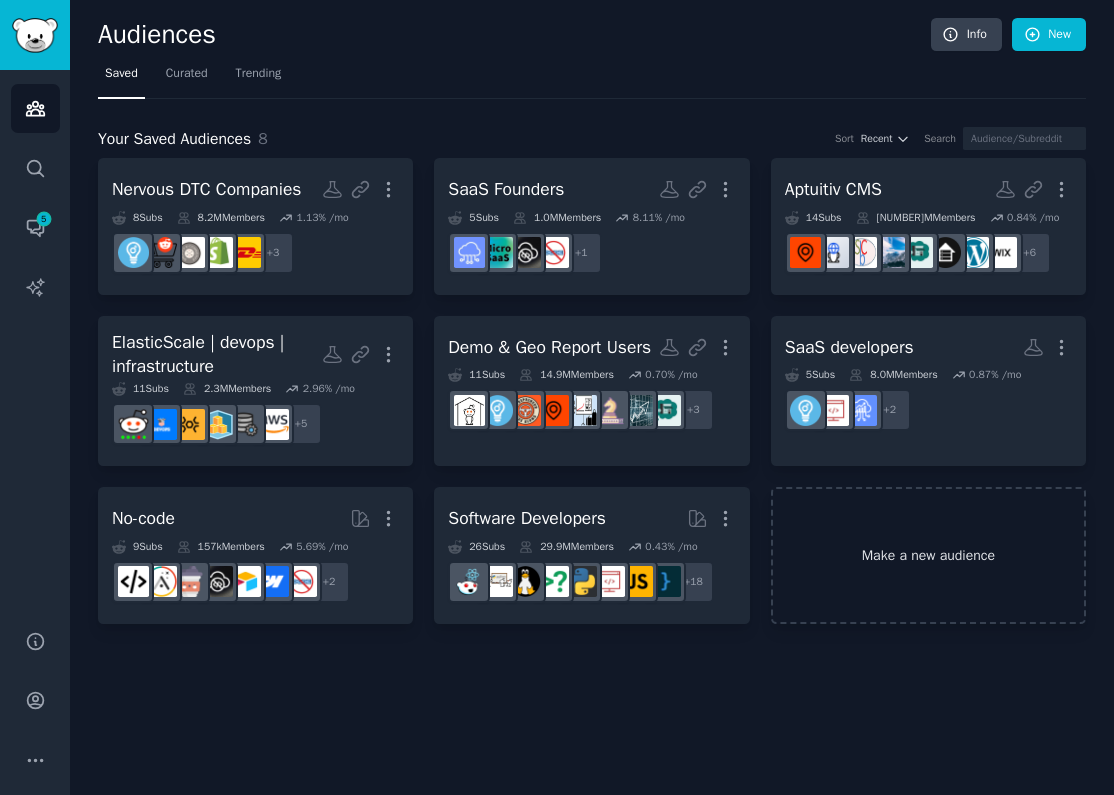 click on "Make a new audience" at bounding box center [928, 555] 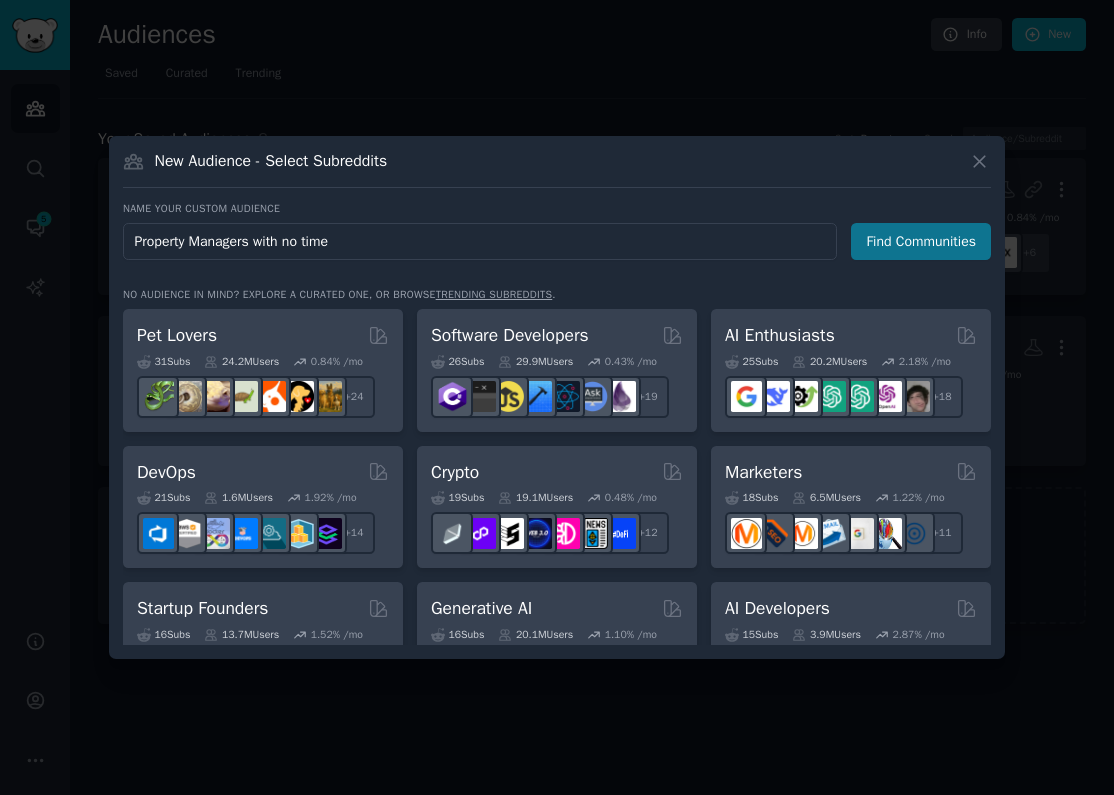 type on "Property Managers with no time" 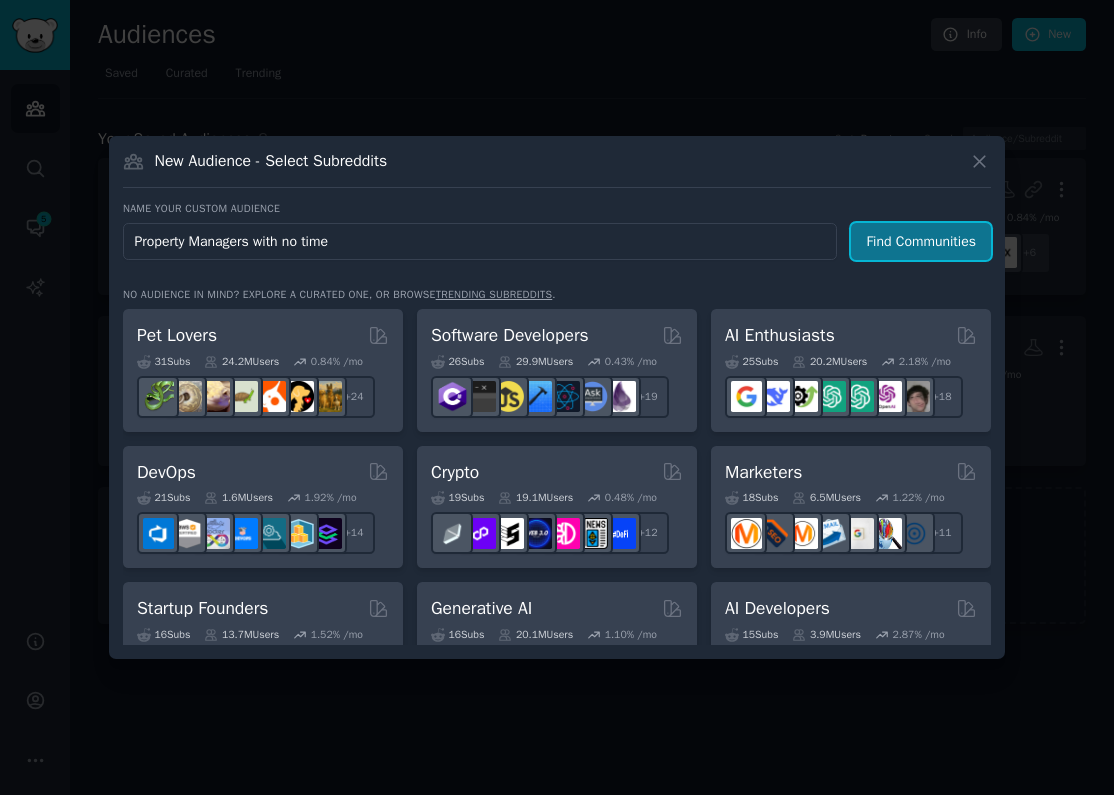 click on "Find Communities" at bounding box center (921, 241) 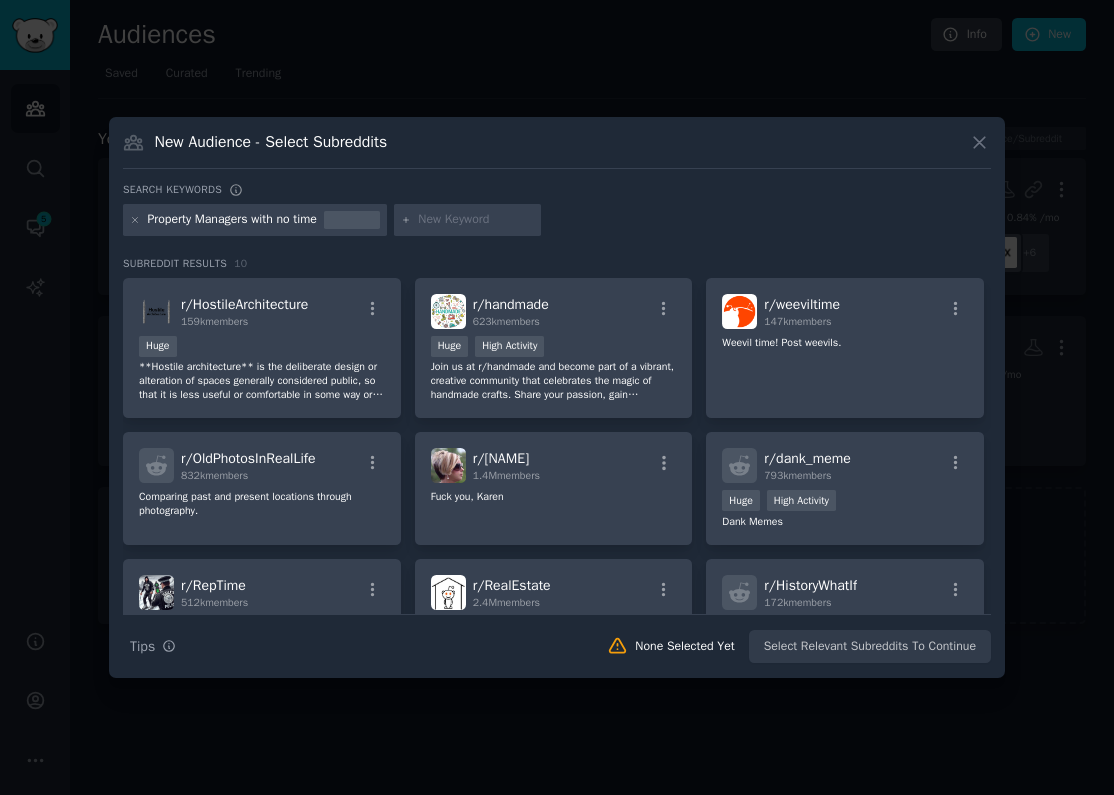 click at bounding box center (476, 220) 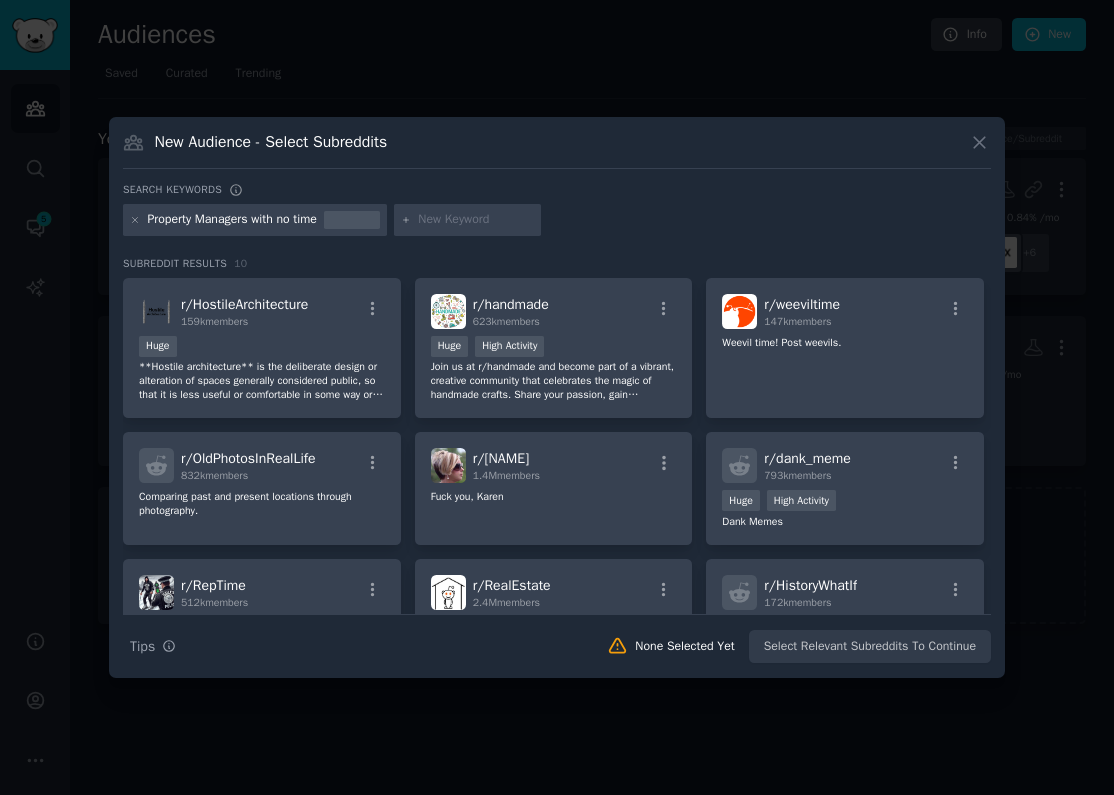scroll, scrollTop: 0, scrollLeft: 0, axis: both 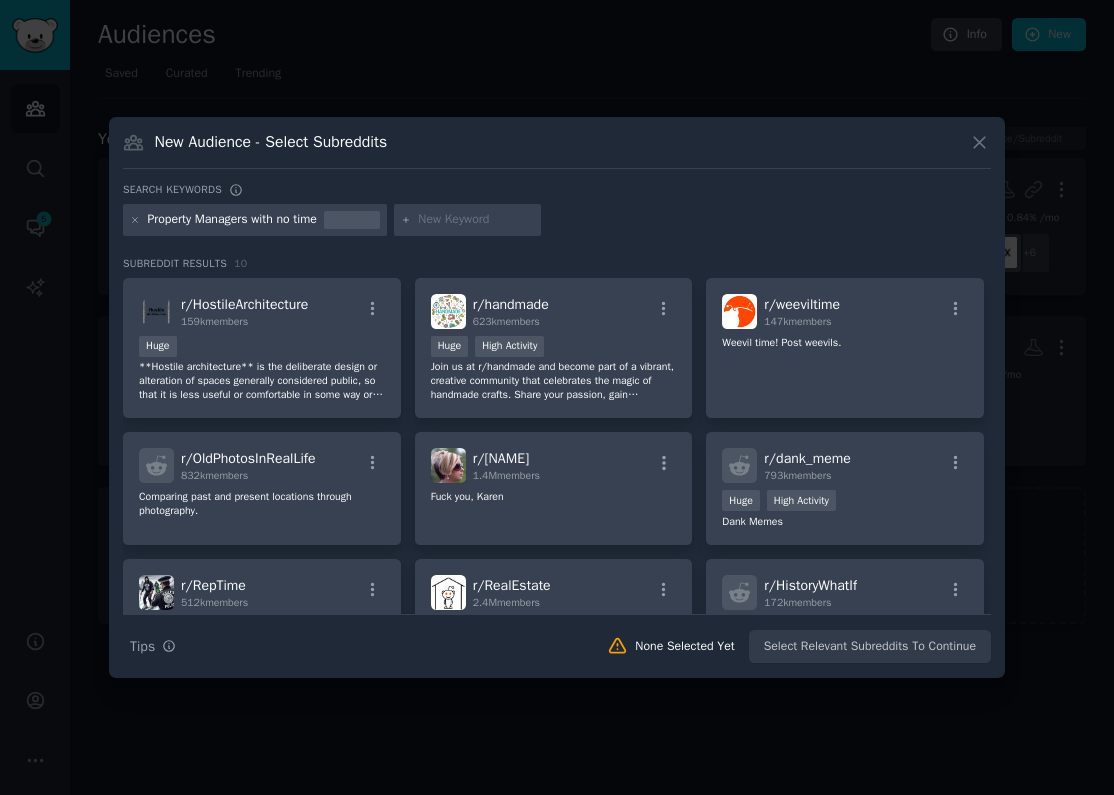 paste on "Landlord" 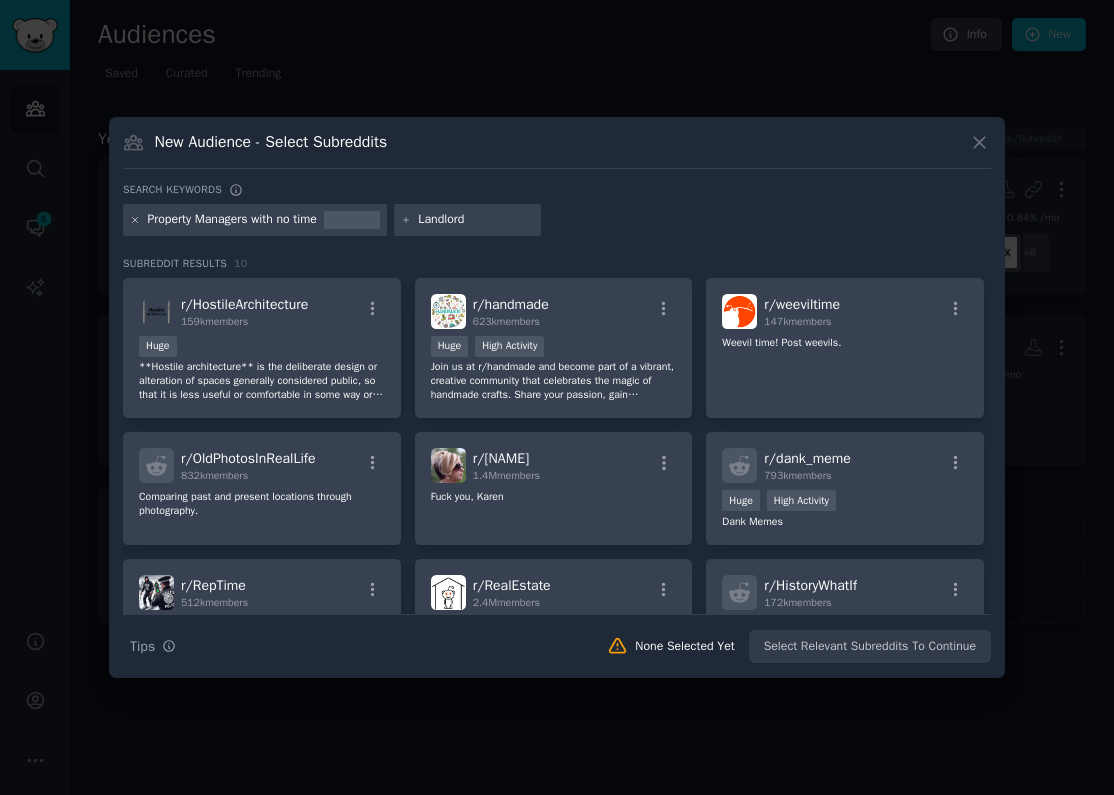 type on "Landlord" 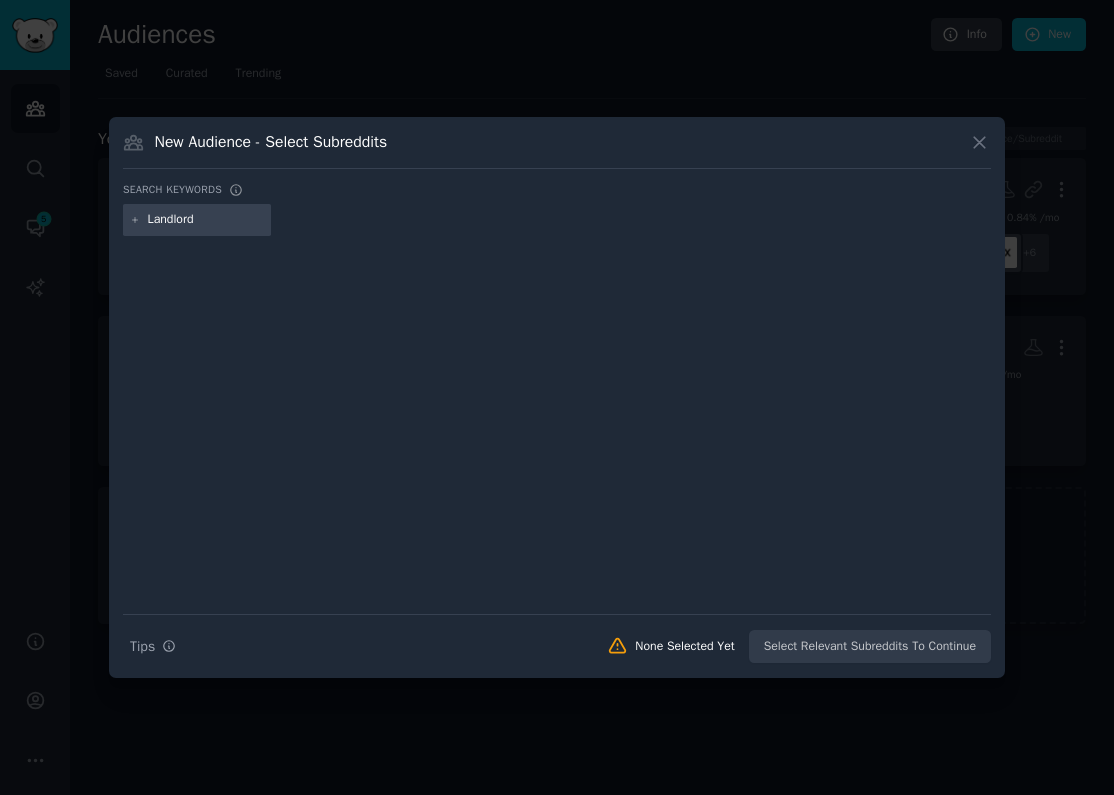 click on "Landlord" at bounding box center (206, 220) 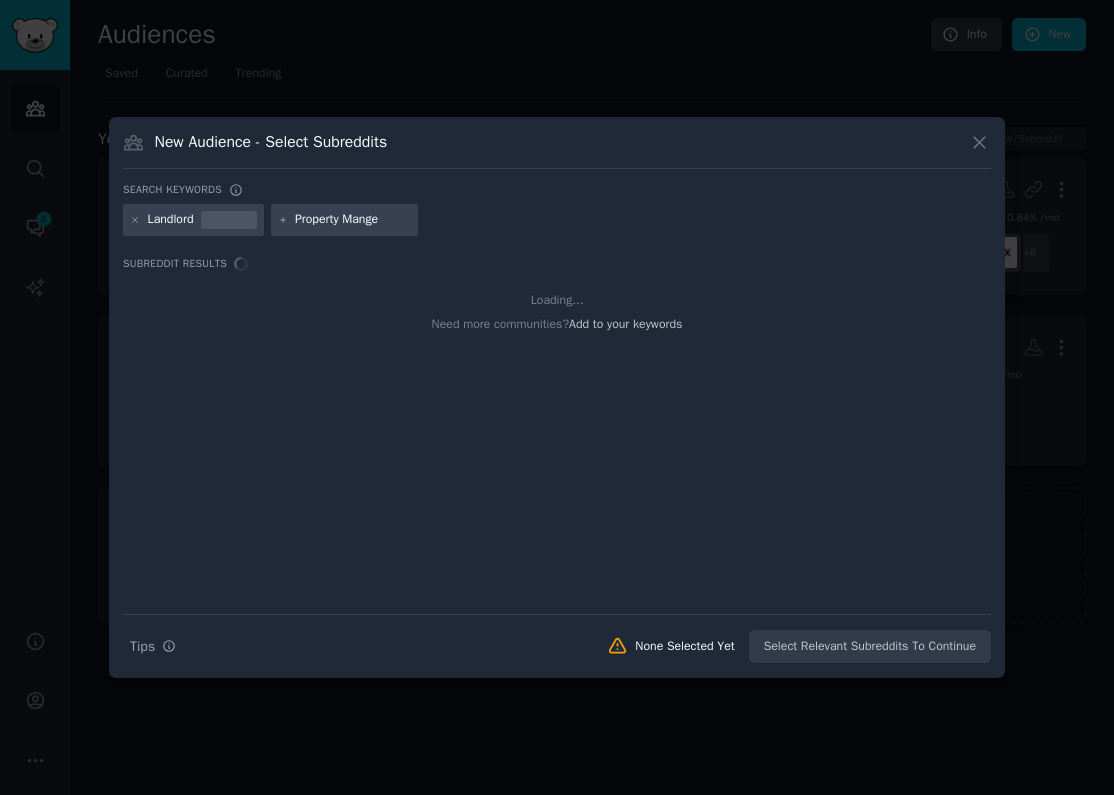 type on "Property Manger" 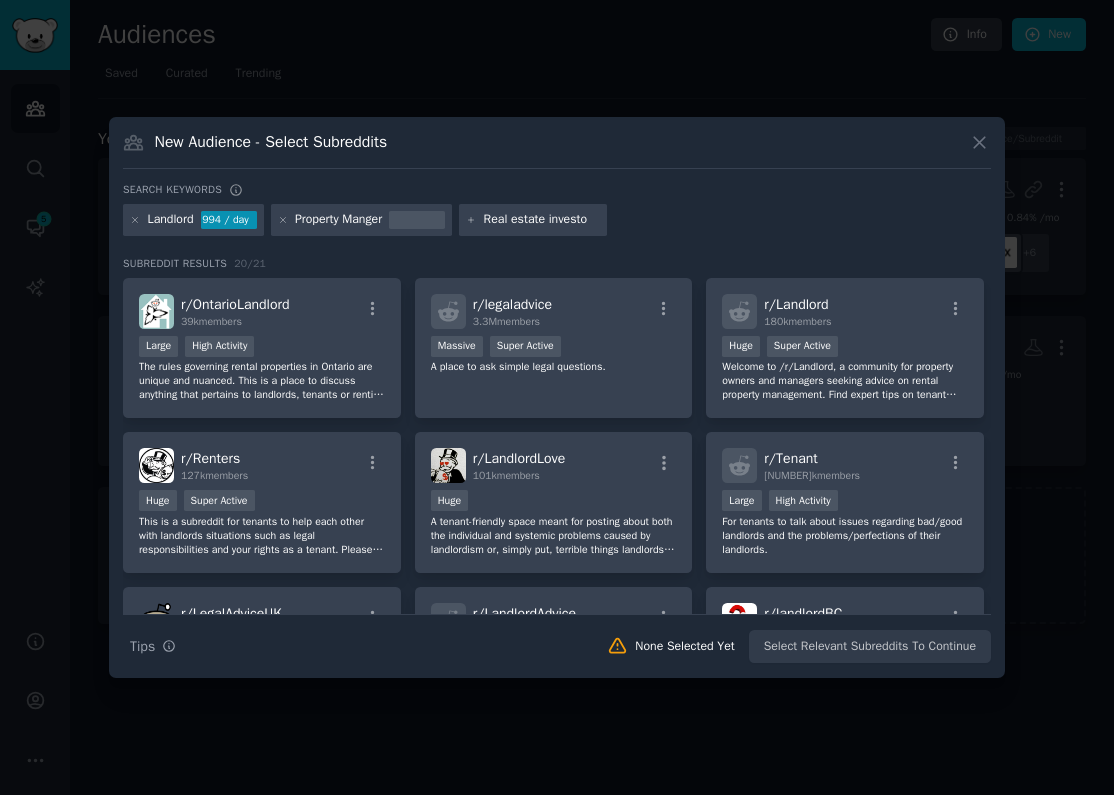 type on "Real estate investor" 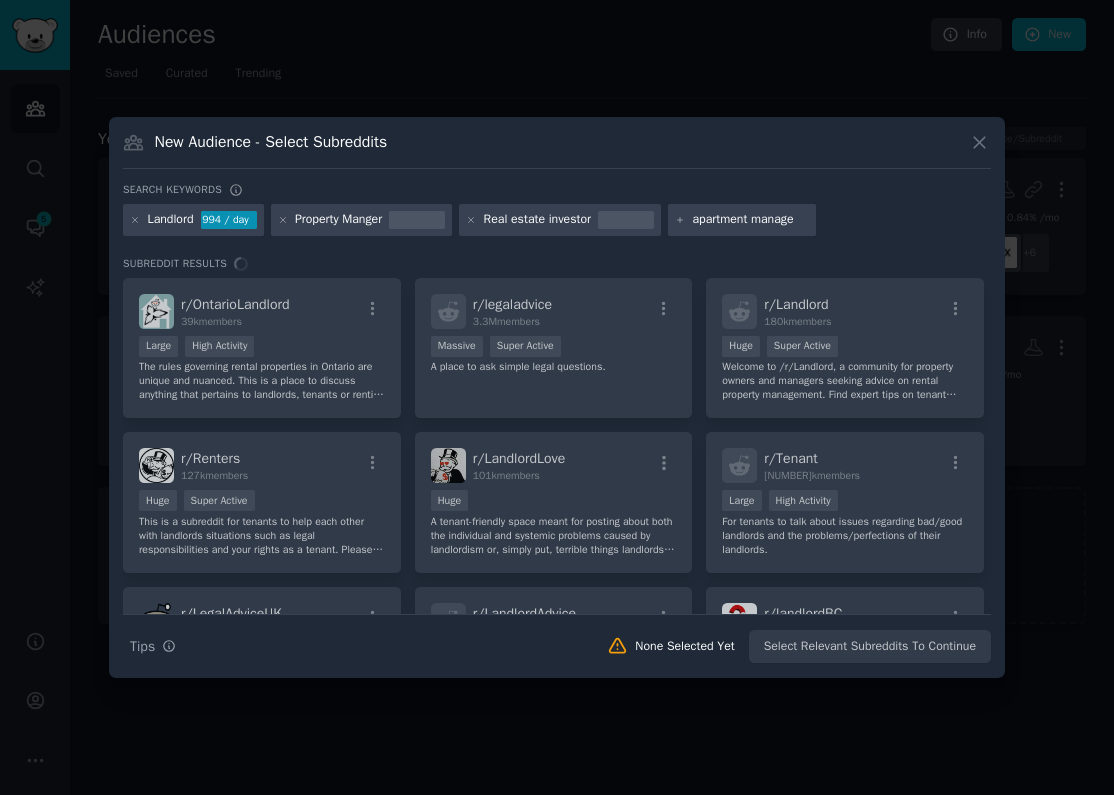 type on "apartment manager" 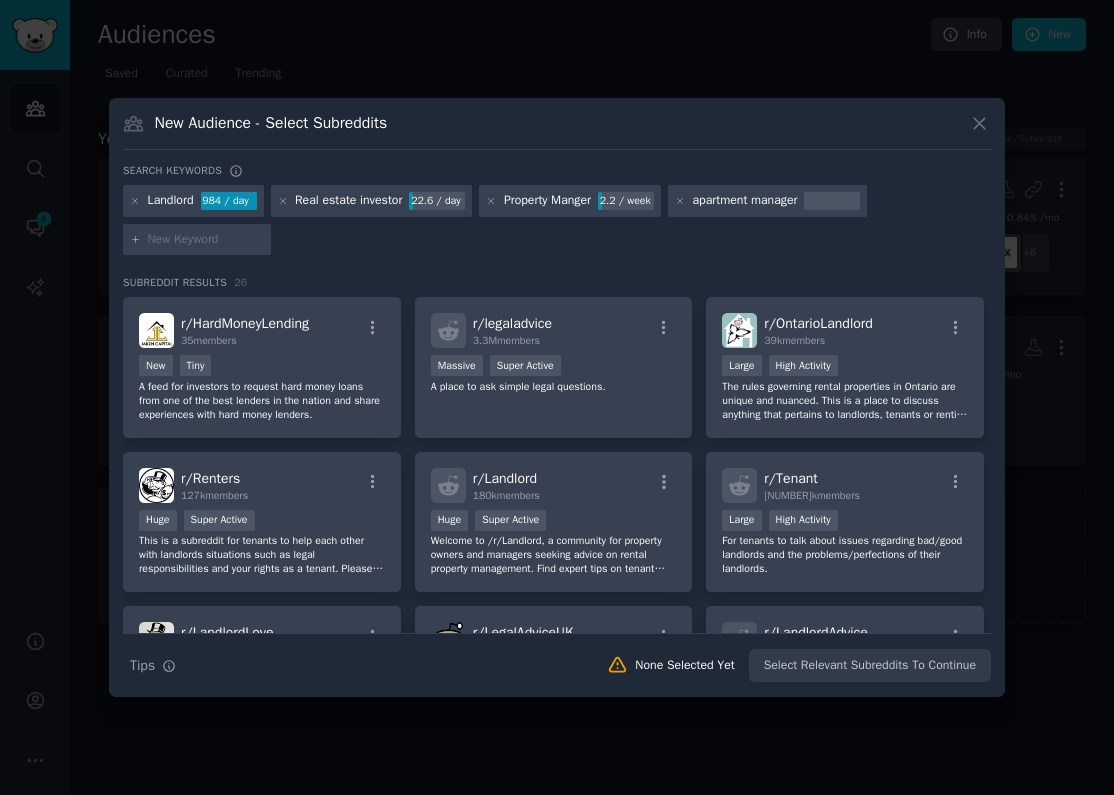 click at bounding box center [206, 240] 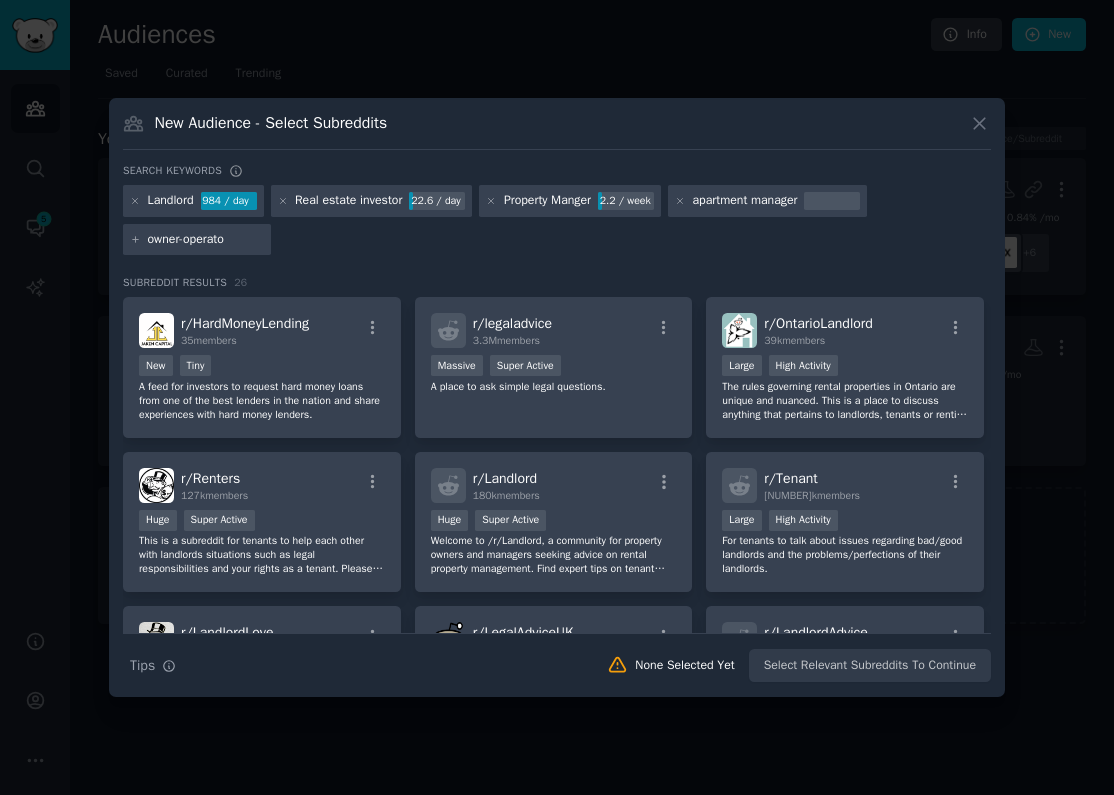 type on "owner-operator" 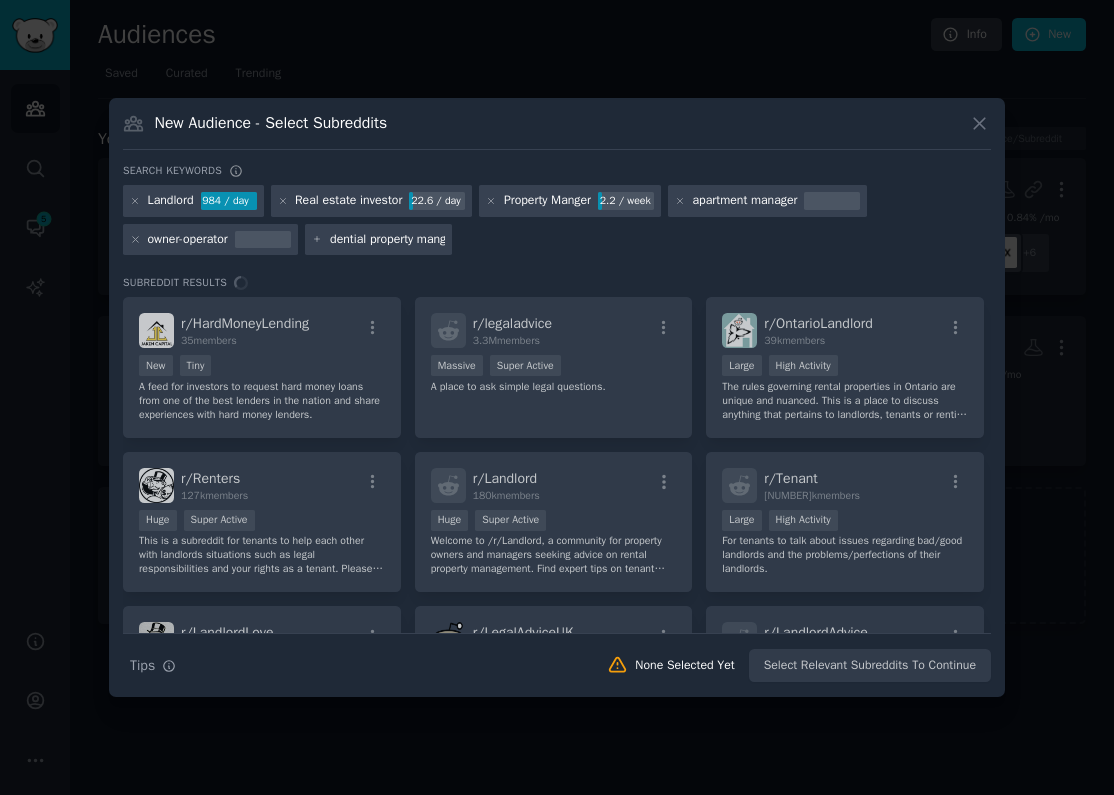 scroll, scrollTop: 0, scrollLeft: 31, axis: horizontal 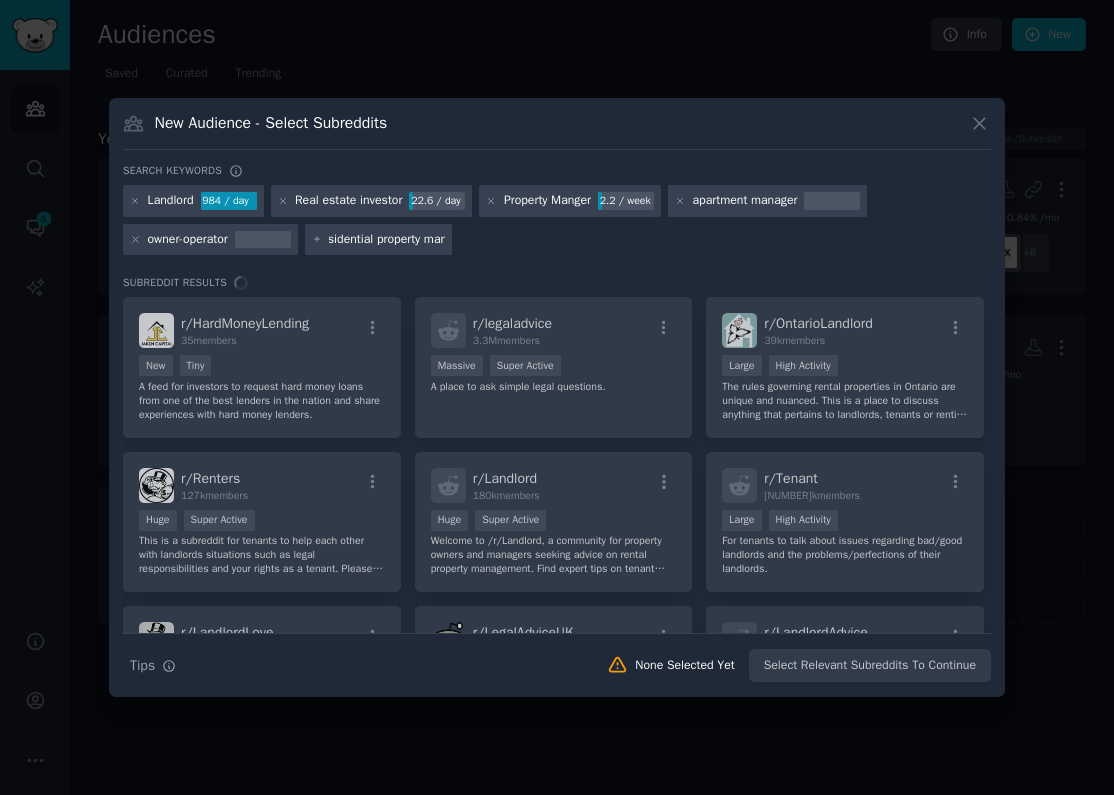 type on "residential property manger" 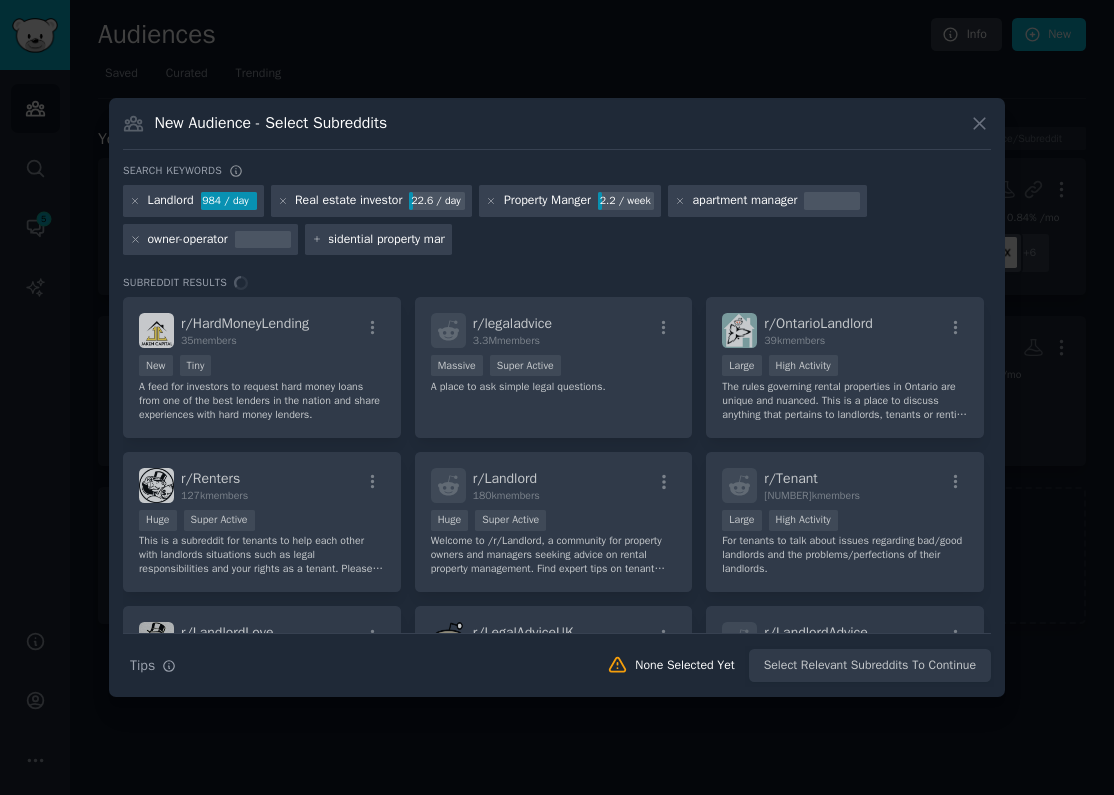 scroll, scrollTop: 0, scrollLeft: 24, axis: horizontal 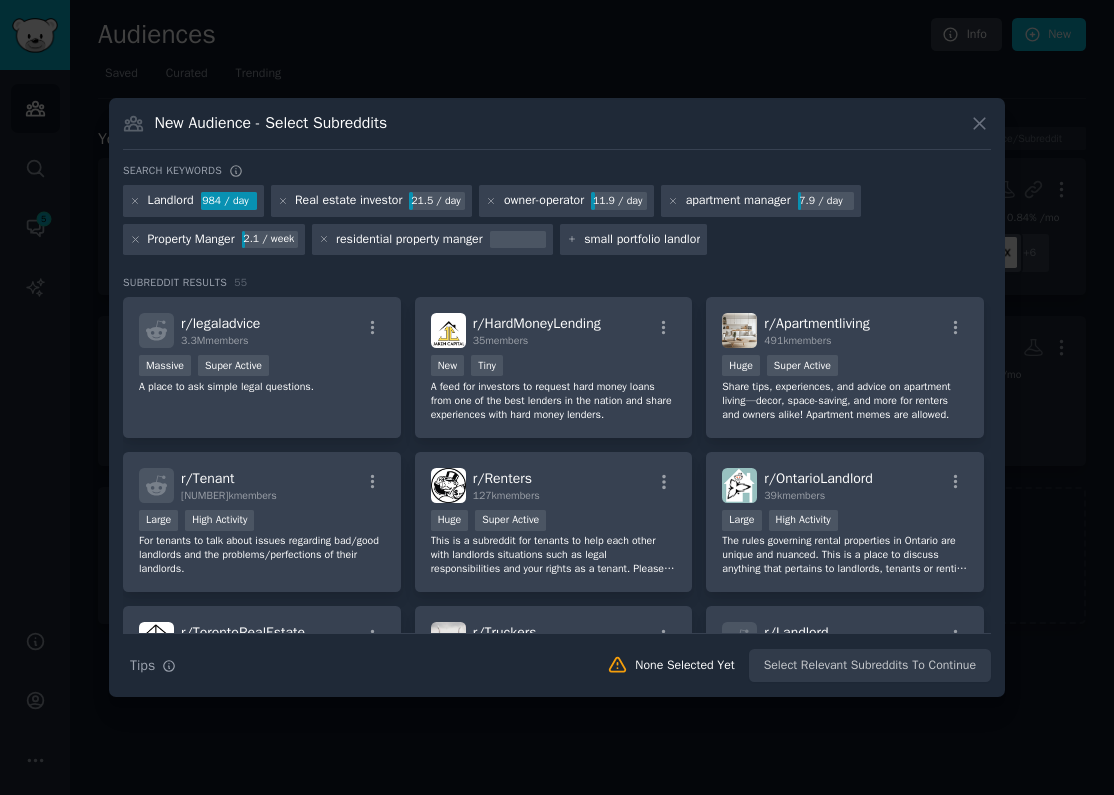 type on "small portfolio landlord" 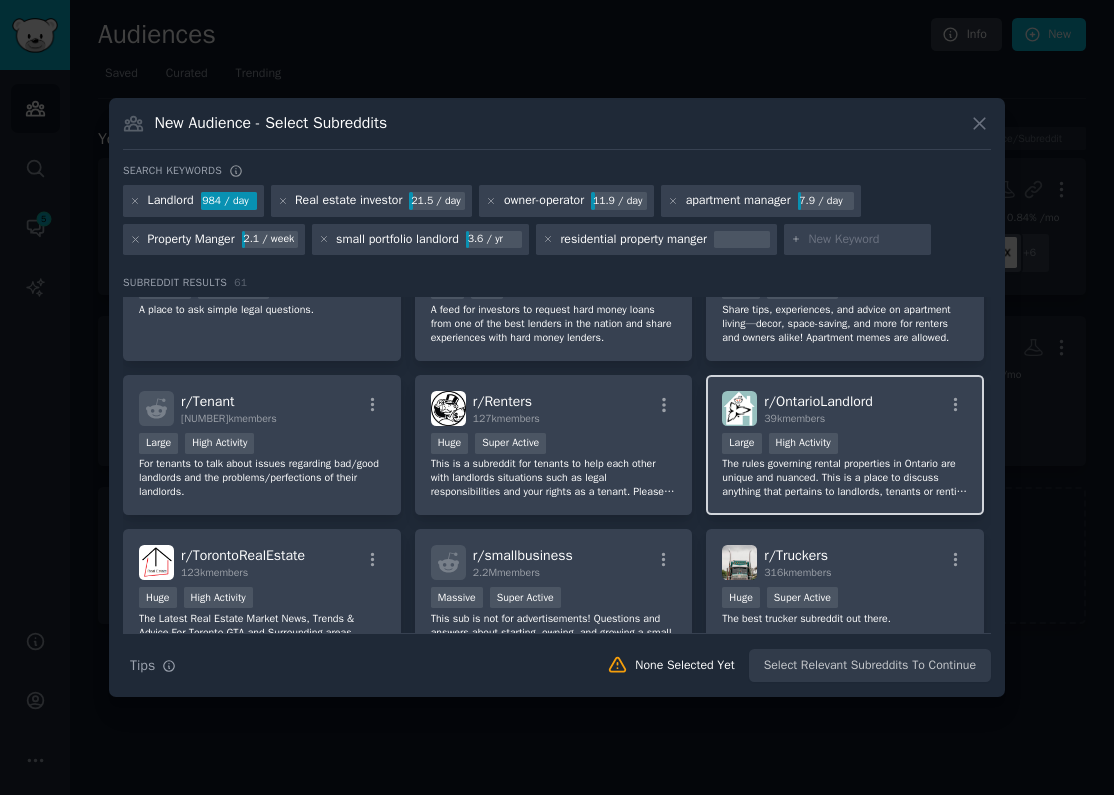 scroll, scrollTop: 0, scrollLeft: 0, axis: both 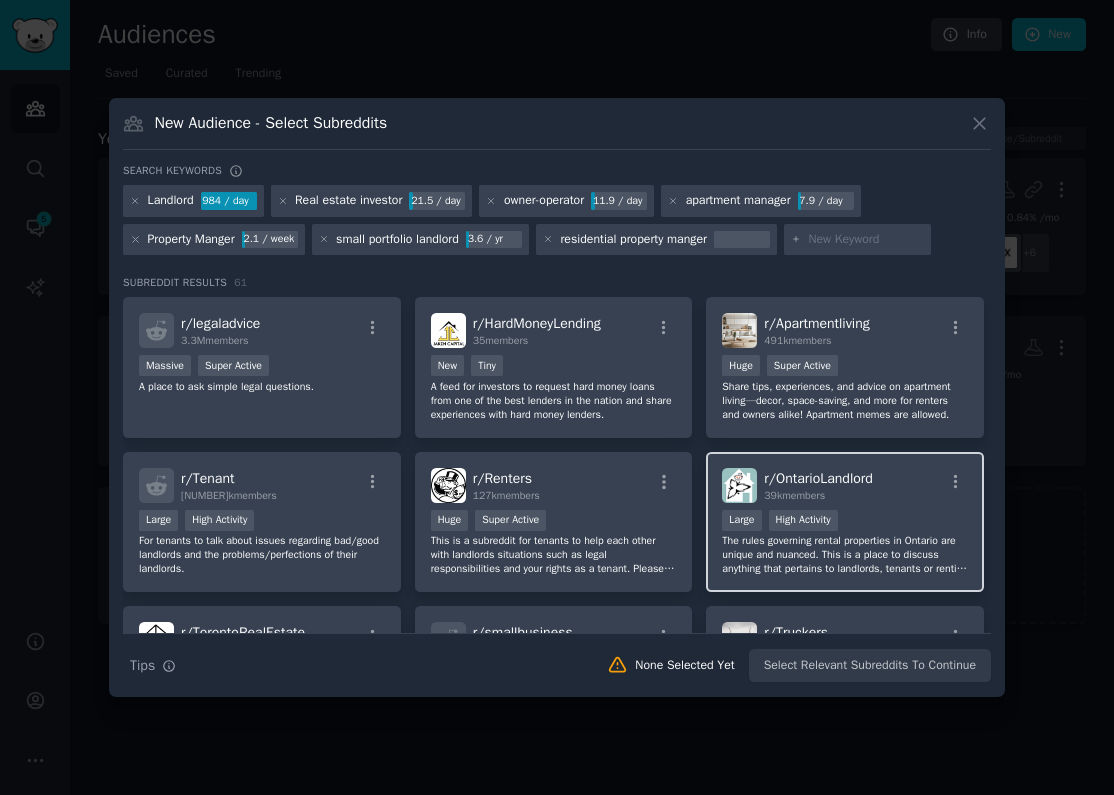 click on ">= 80th percentile for submissions / day Large High Activity" at bounding box center [845, 522] 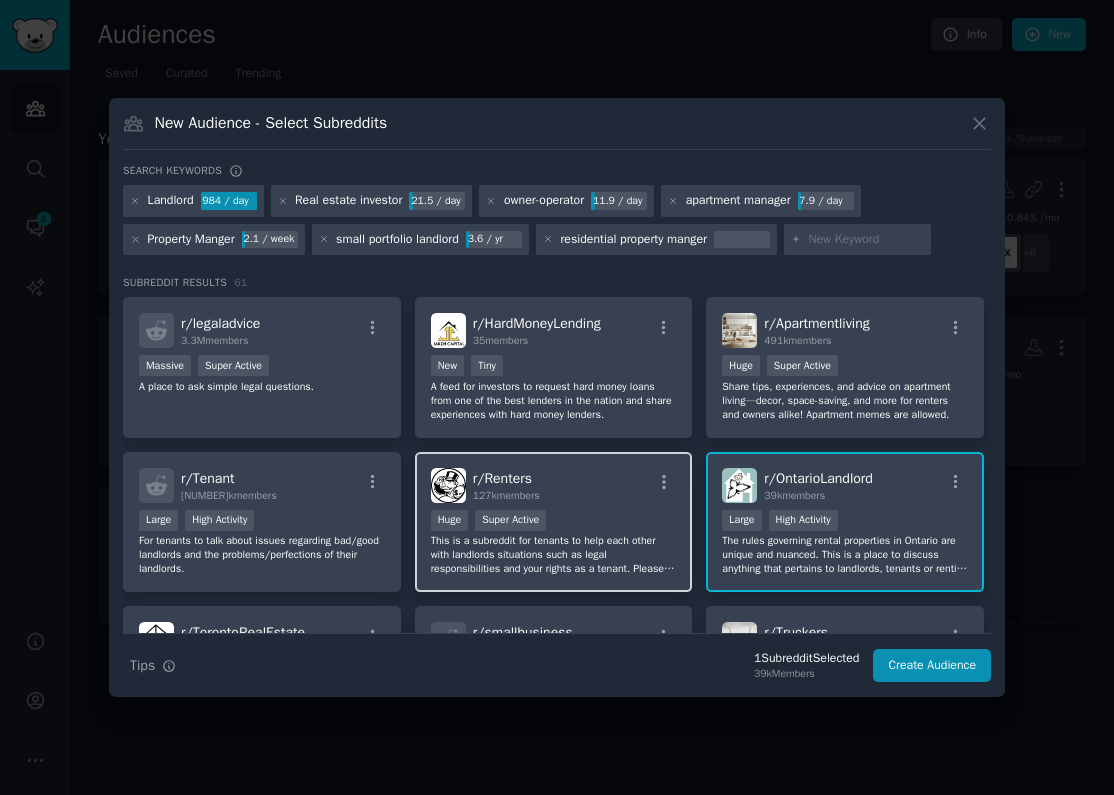 click on "r/ Renters 127k  members" at bounding box center (506, 485) 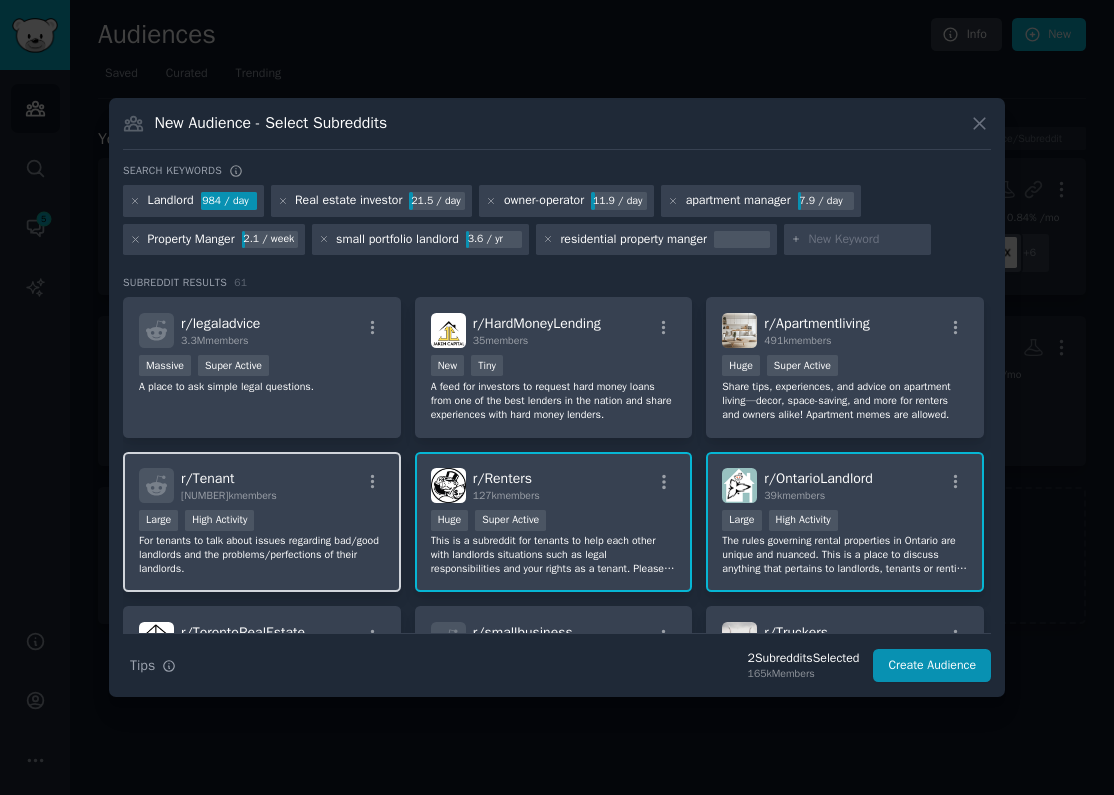 click on "r/ Tenant 73k  members" at bounding box center [262, 485] 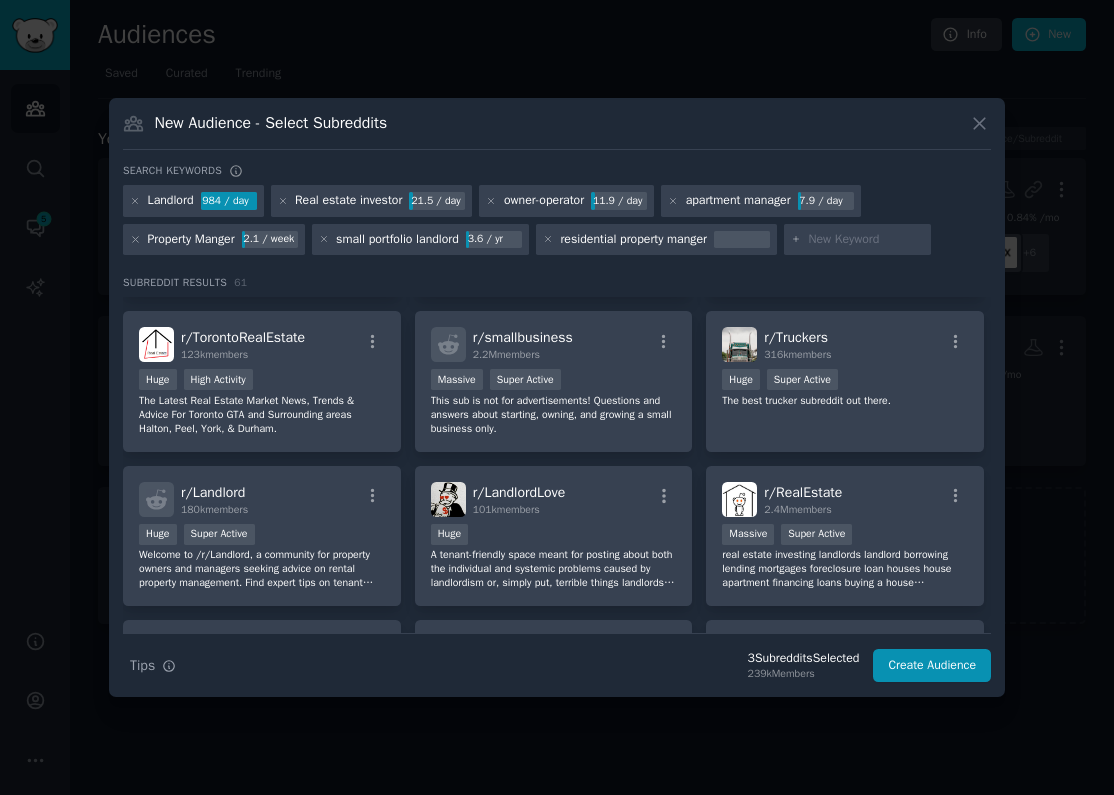 scroll, scrollTop: 306, scrollLeft: 0, axis: vertical 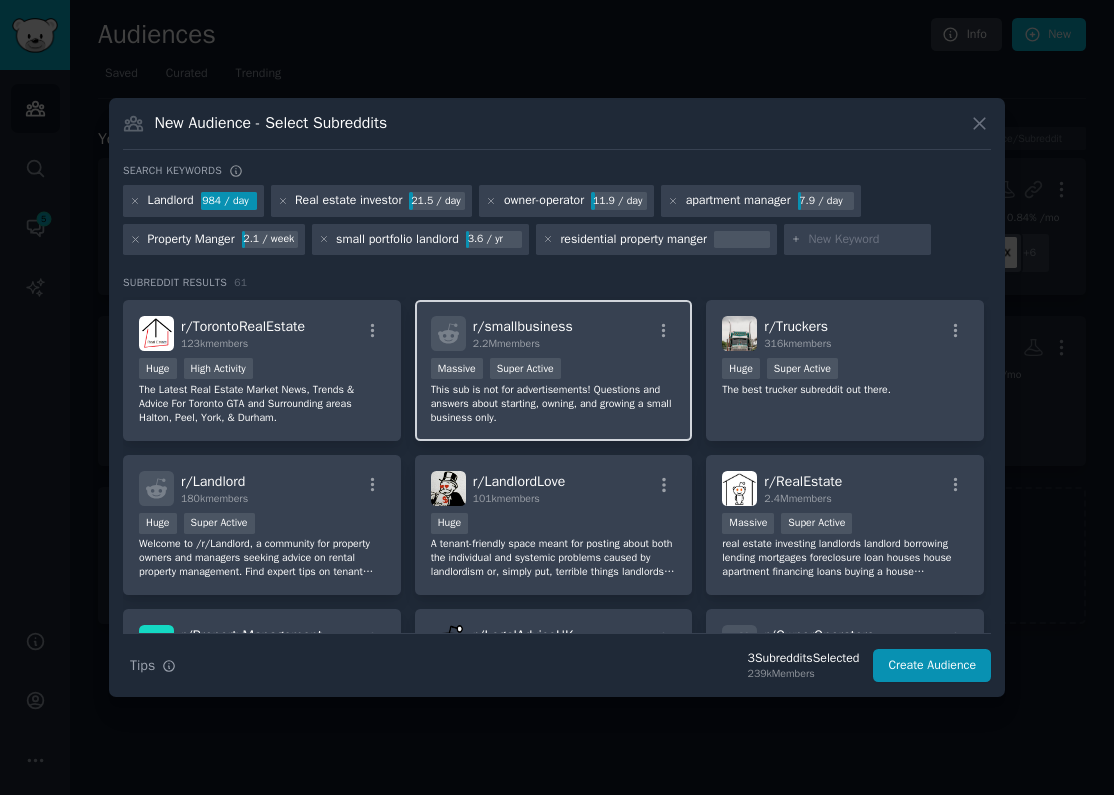 click on "r/ smallbusiness 2.2M  members Massive Super Active This sub is not for advertisements! Questions and answers about starting, owning, and growing a small business only." at bounding box center (554, 370) 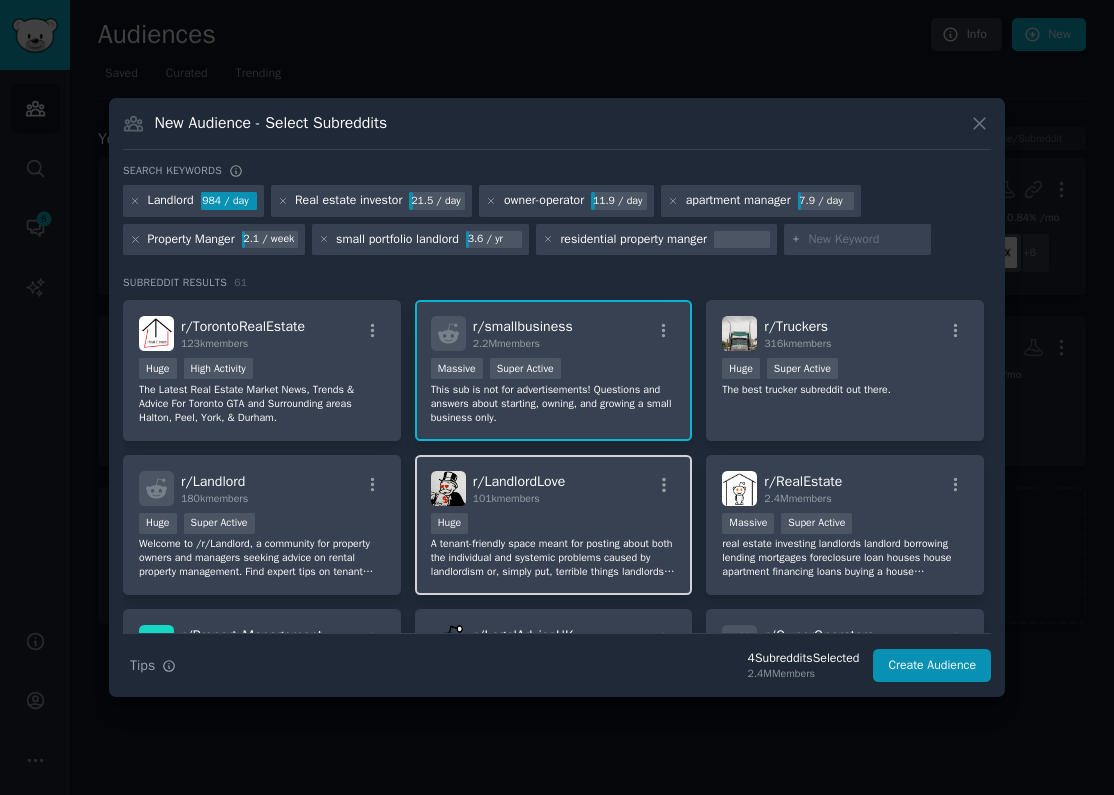 click on "r/ LandlordLove [NUMBER]k members" at bounding box center (554, 488) 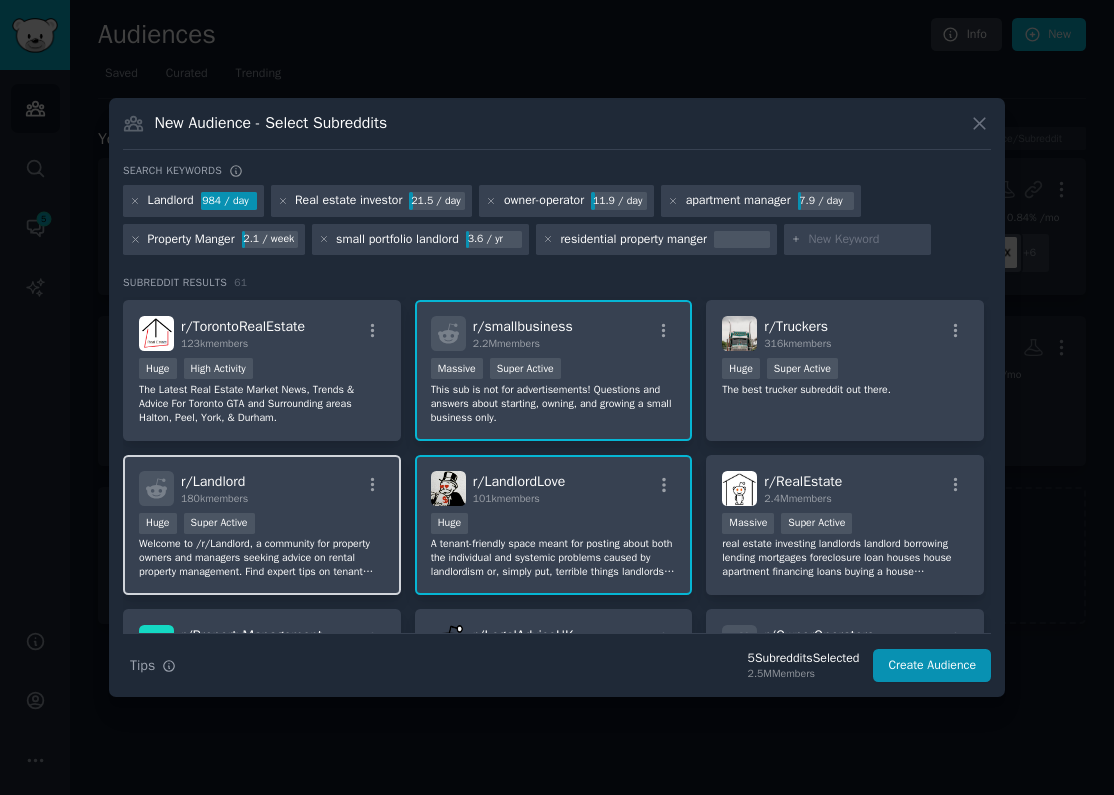 click on "r/ Landlord 180k  members" at bounding box center (262, 488) 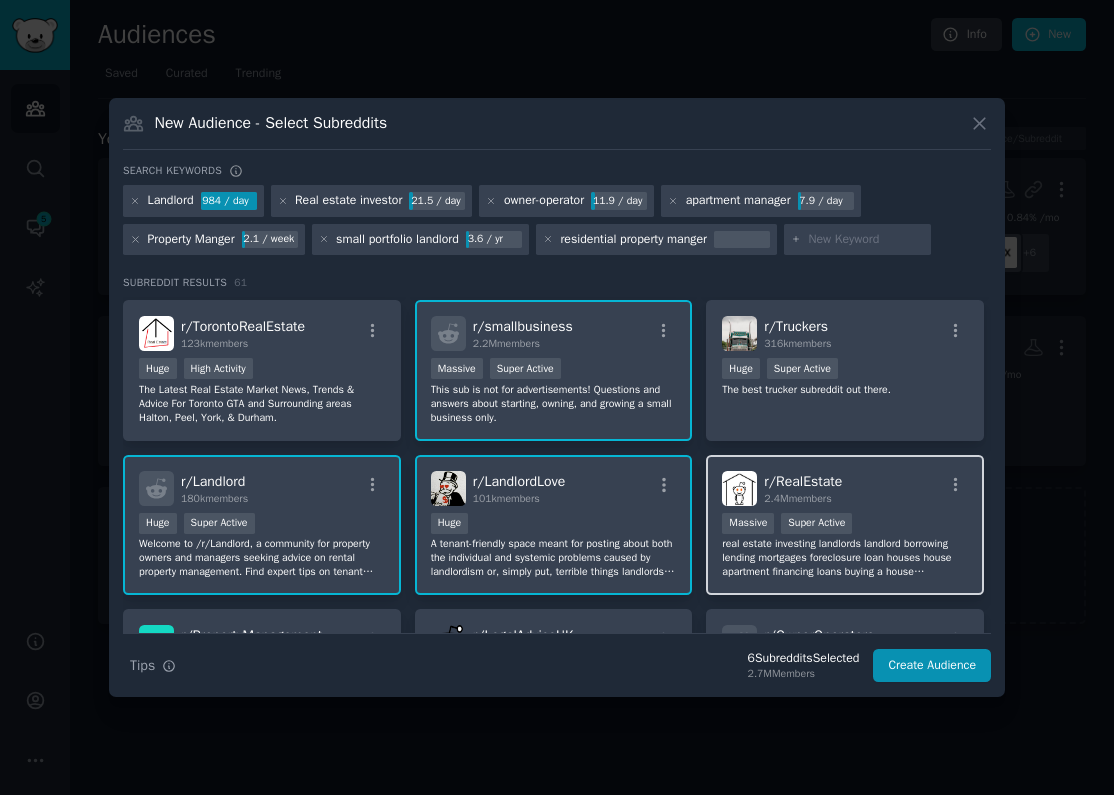 click on "r/ RealEstate 2.4M  members" at bounding box center [845, 488] 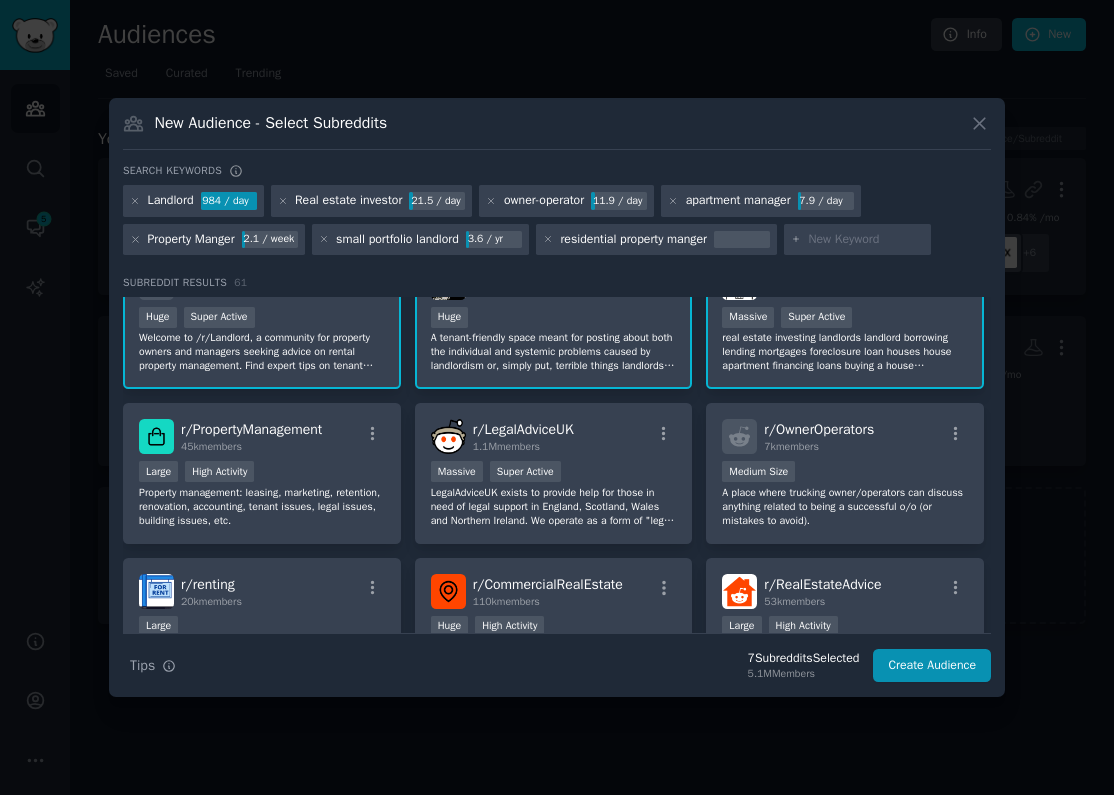 scroll, scrollTop: 514, scrollLeft: 0, axis: vertical 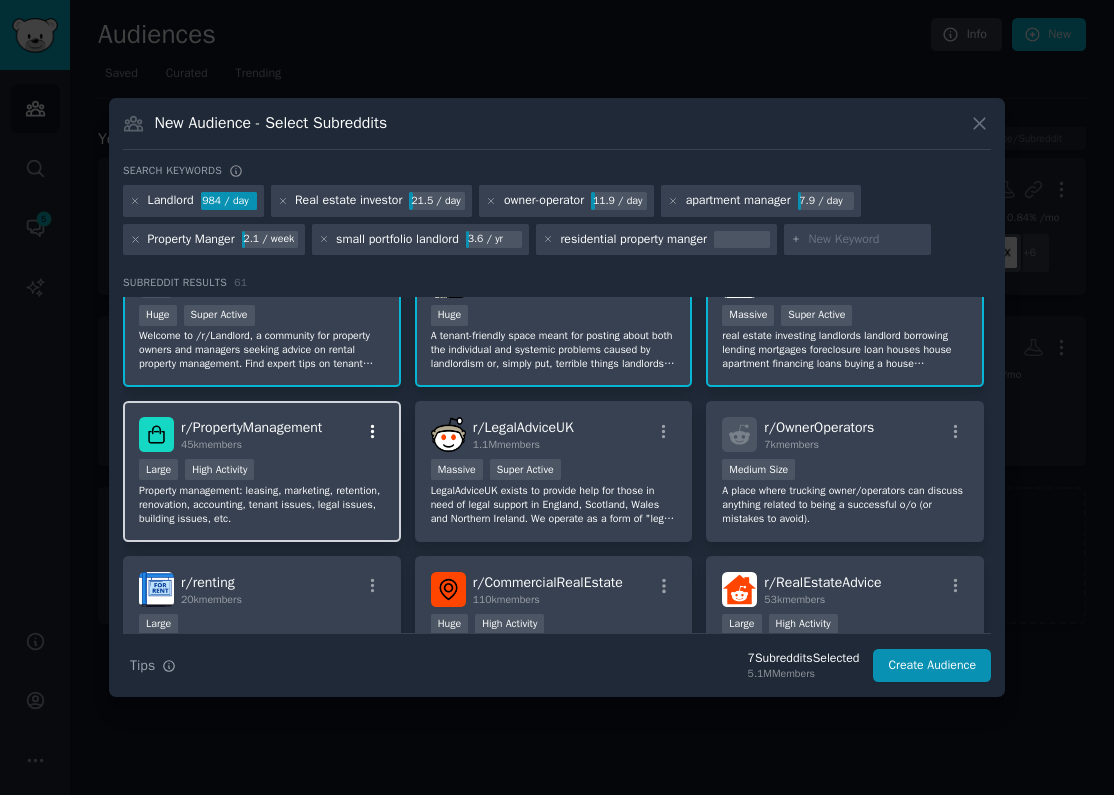 click at bounding box center (372, 432) 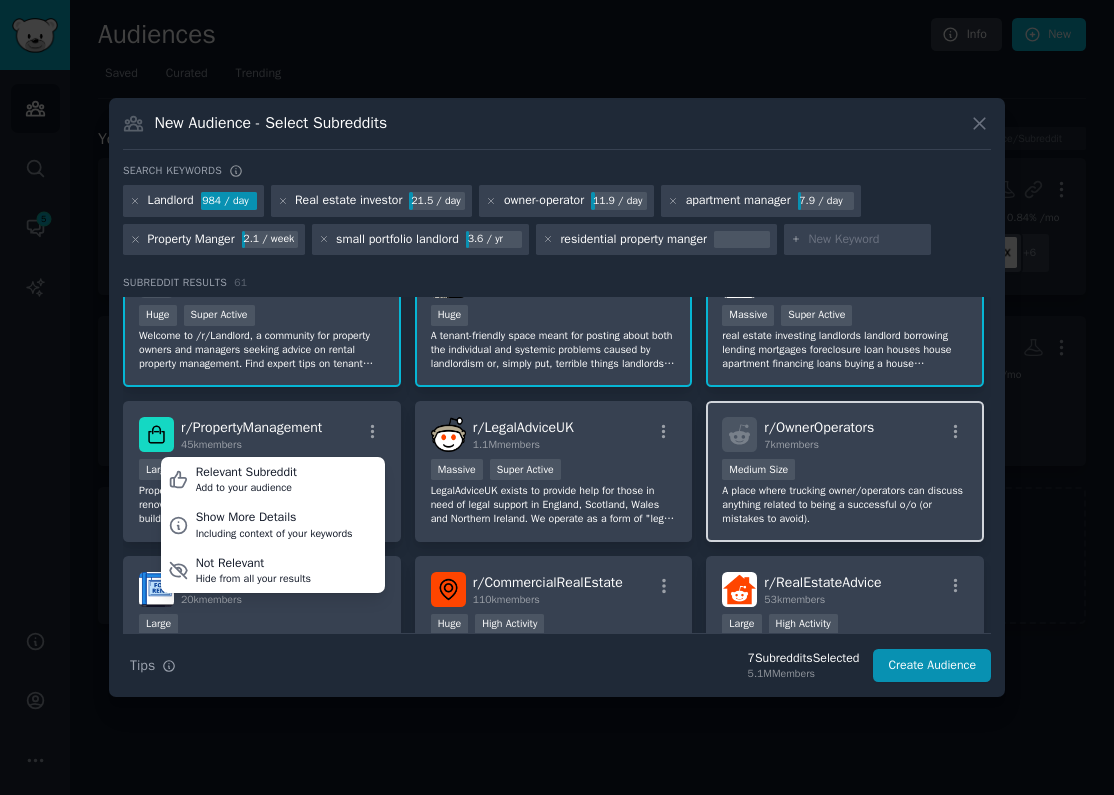 click on "A place where trucking owner/operators can discuss anything related to being a successful o/o (or mistakes to avoid)." at bounding box center (845, 505) 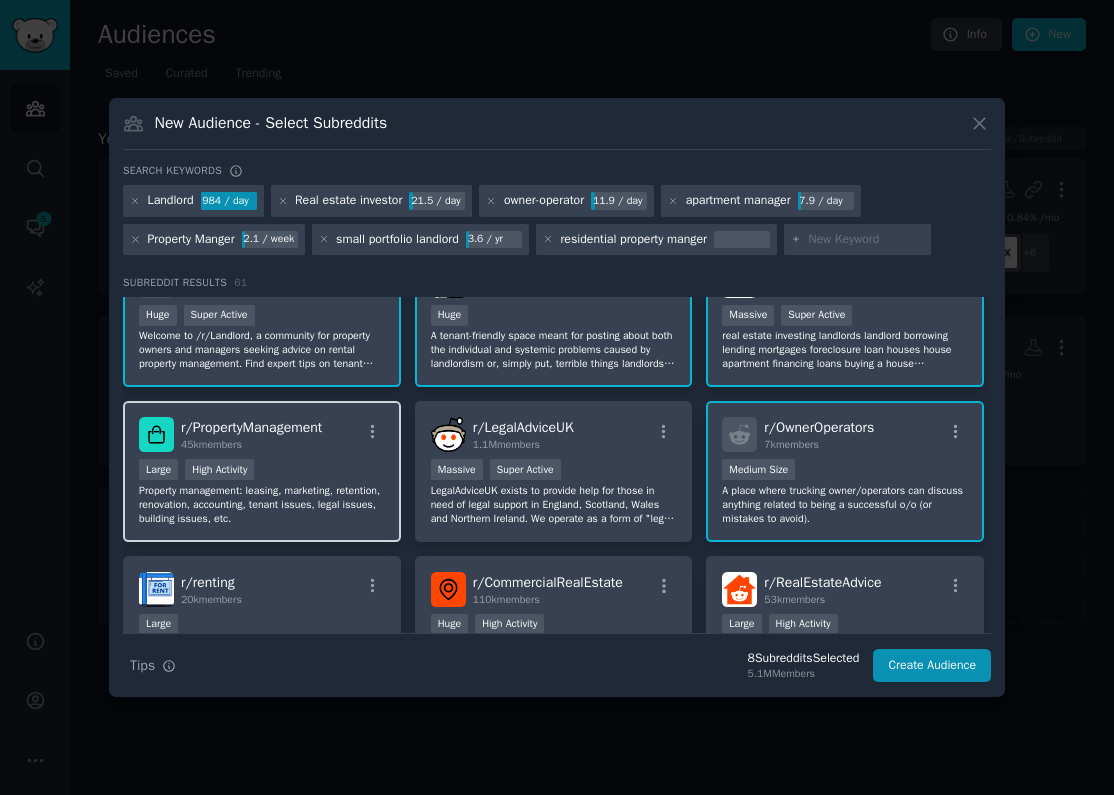 click on "45k  members" at bounding box center [251, 445] 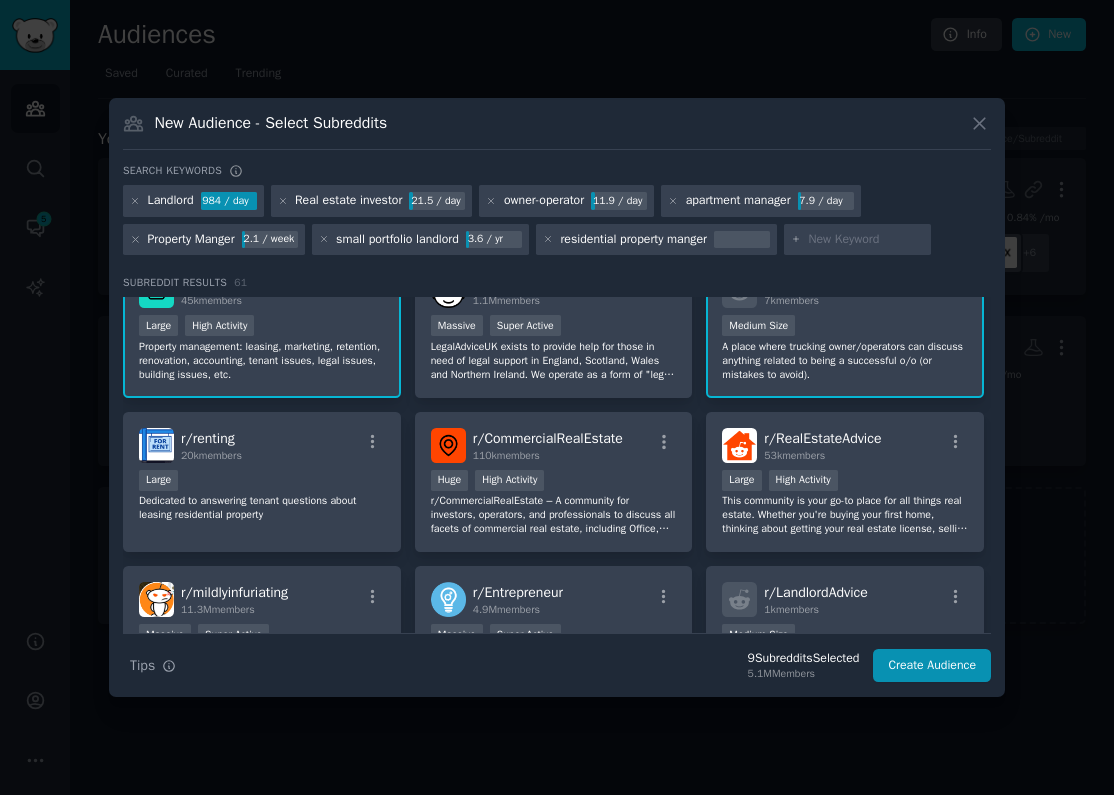 scroll, scrollTop: 665, scrollLeft: 0, axis: vertical 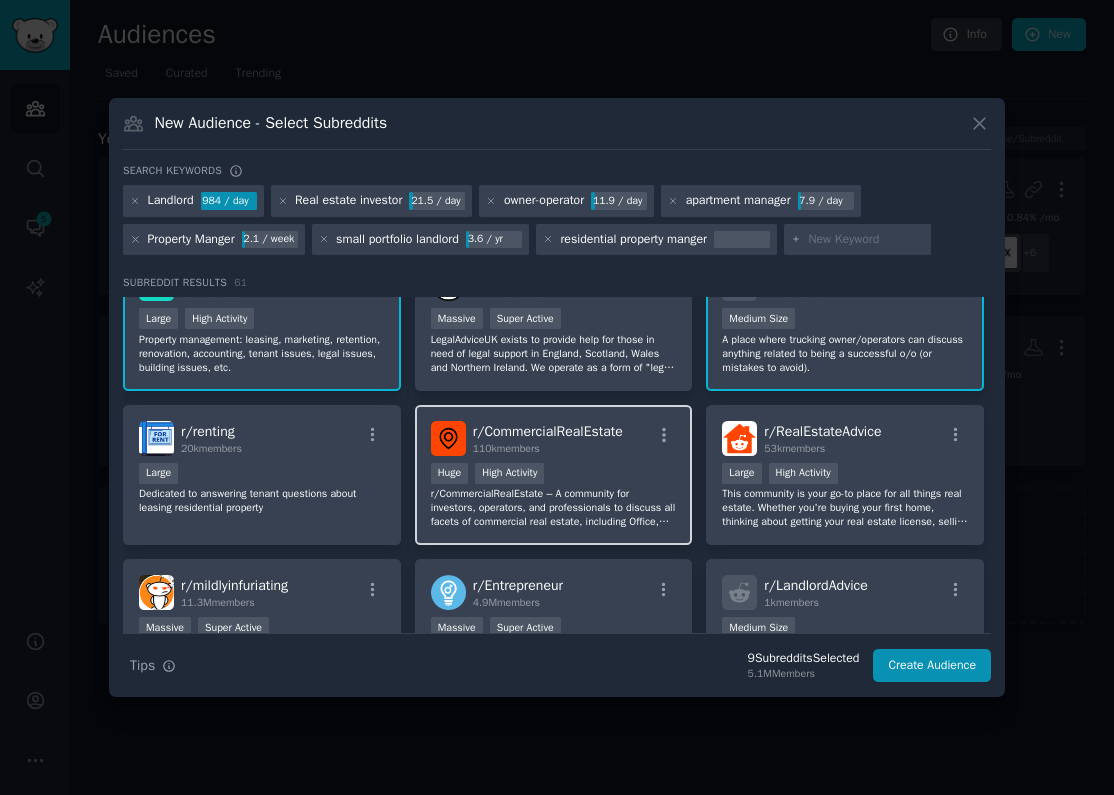 click on "Huge High Activity" at bounding box center [554, 475] 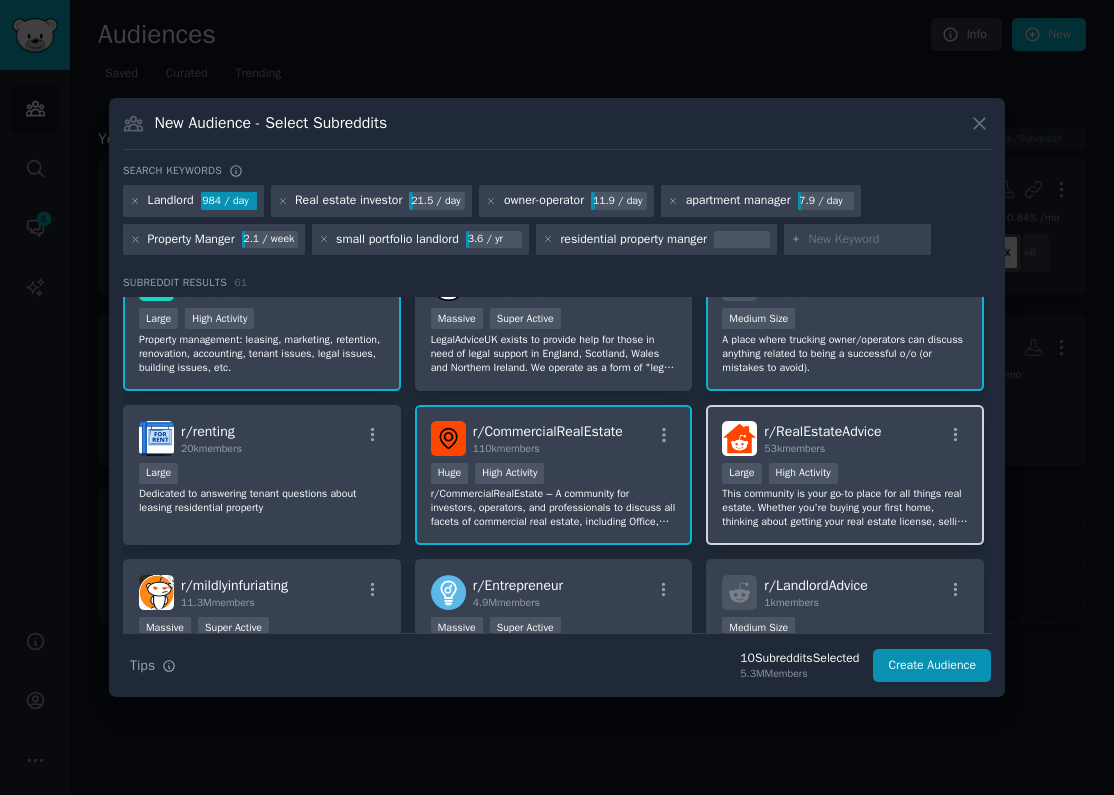 click on "This community is your go-to place for all things real estate. Whether you're buying your first home, thinking about getting your real estate license, selling a property, investing in real estate, or just curious about the market, you've come to the right place. Our community exists to help share knowledge, experiences, and advice to help you navigate the often complex world of real estate." at bounding box center (845, 508) 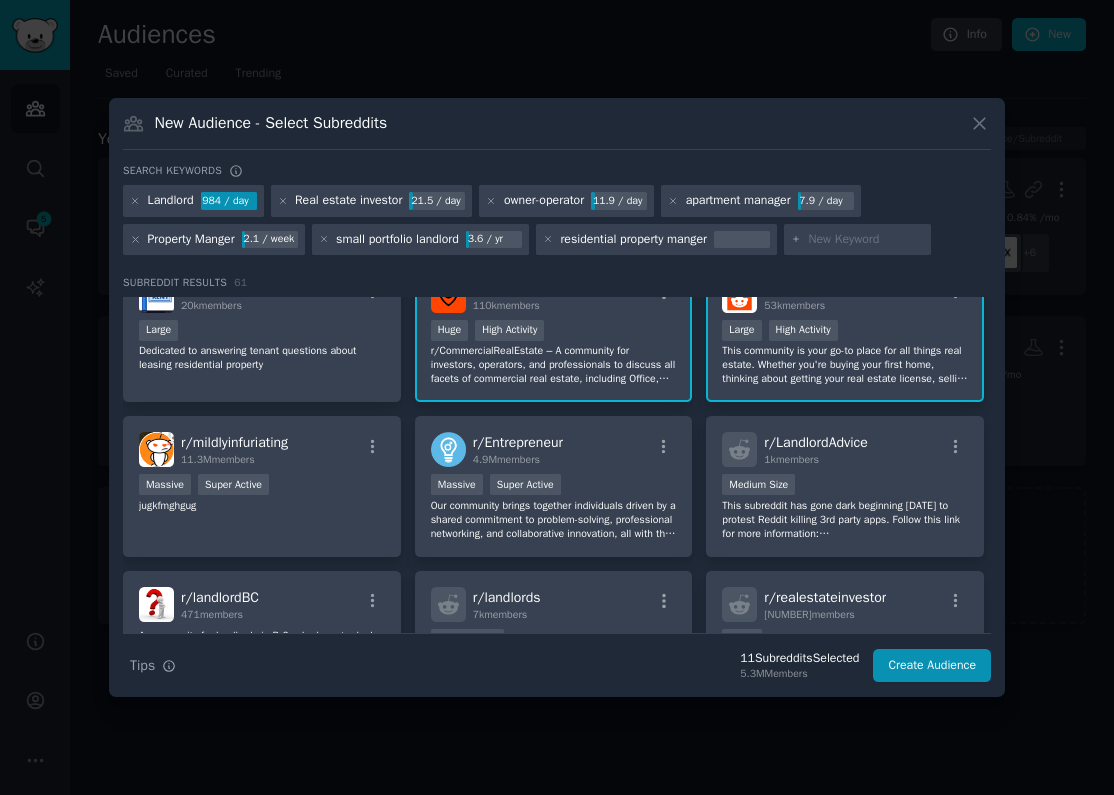 scroll, scrollTop: 814, scrollLeft: 0, axis: vertical 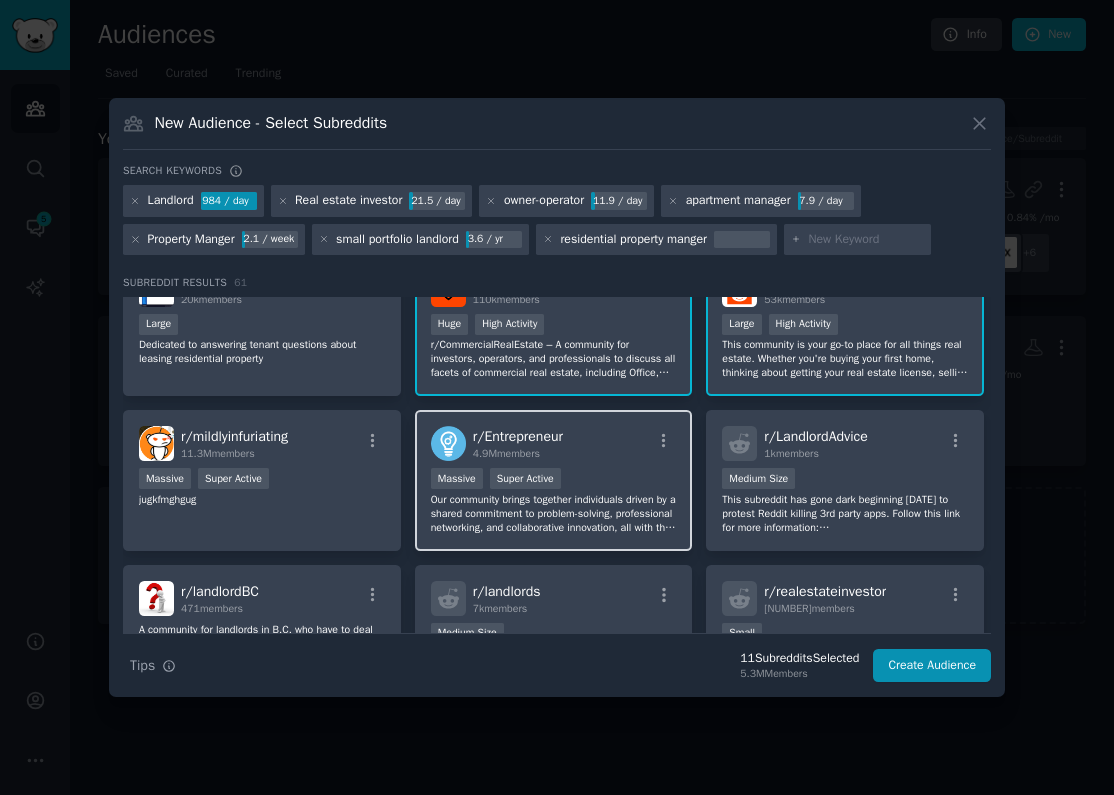 click on "r/ Entrepreneur 4.9M  members Massive Super Active Our community brings together individuals driven by a shared commitment to problem-solving, professional networking, and collaborative innovation, all with the goal of making a positive impact. We welcome a diverse range of pursuits, from side projects and small businesses to venture-backed startups and solo ventures. However, this is a space for genuine connection and exchange of ideas, not self-promotion. Please refrain from promoting personal blogs, consulting services, books, MLMs, opinions." at bounding box center (554, 480) 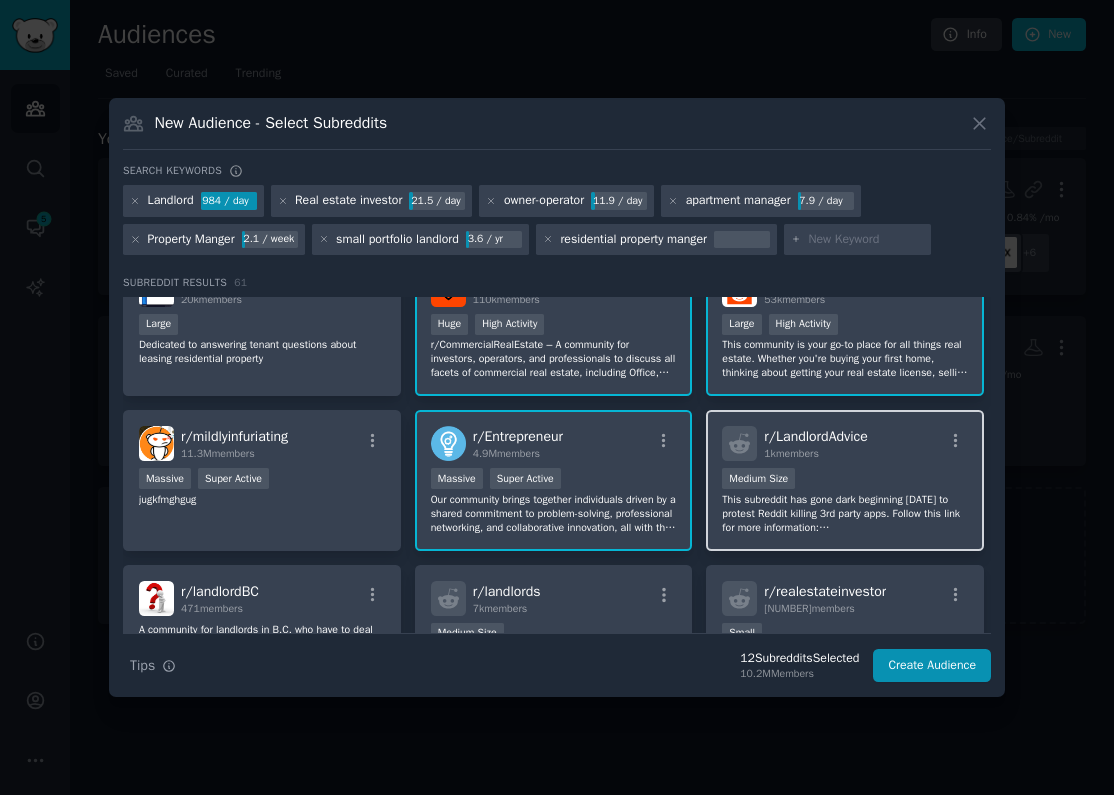 click on "1000 - 10,000 members Medium Size" at bounding box center (845, 480) 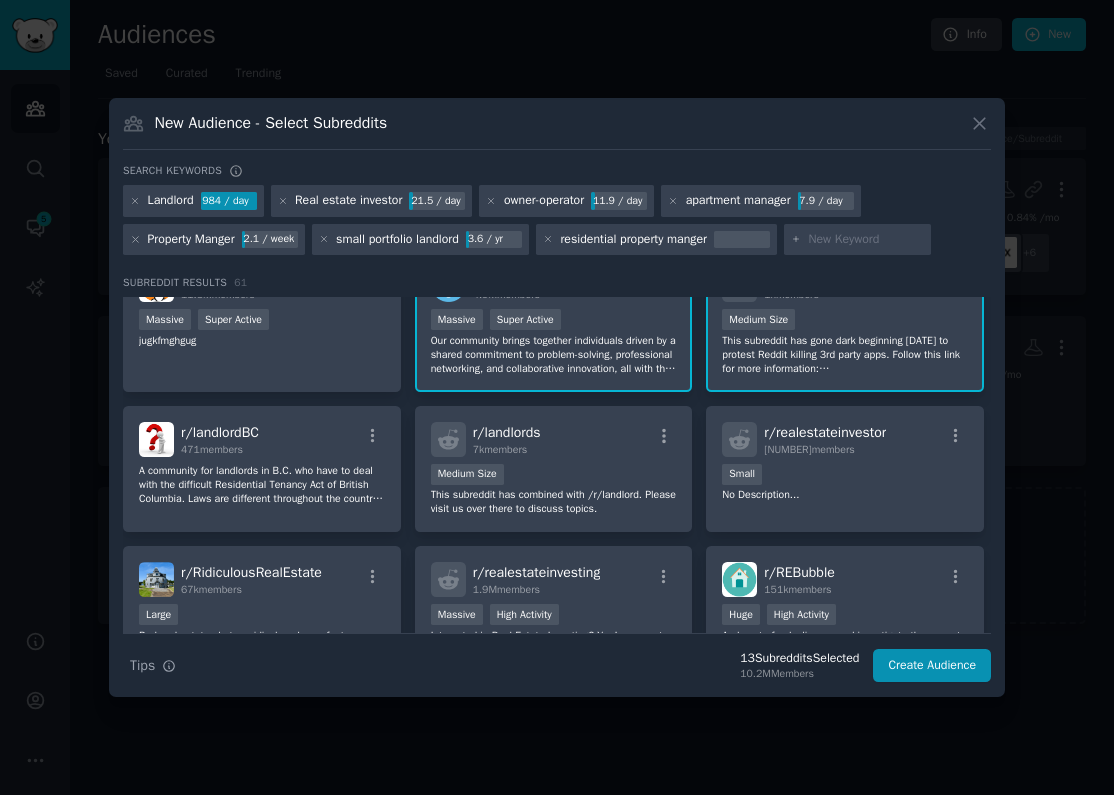 scroll, scrollTop: 986, scrollLeft: 0, axis: vertical 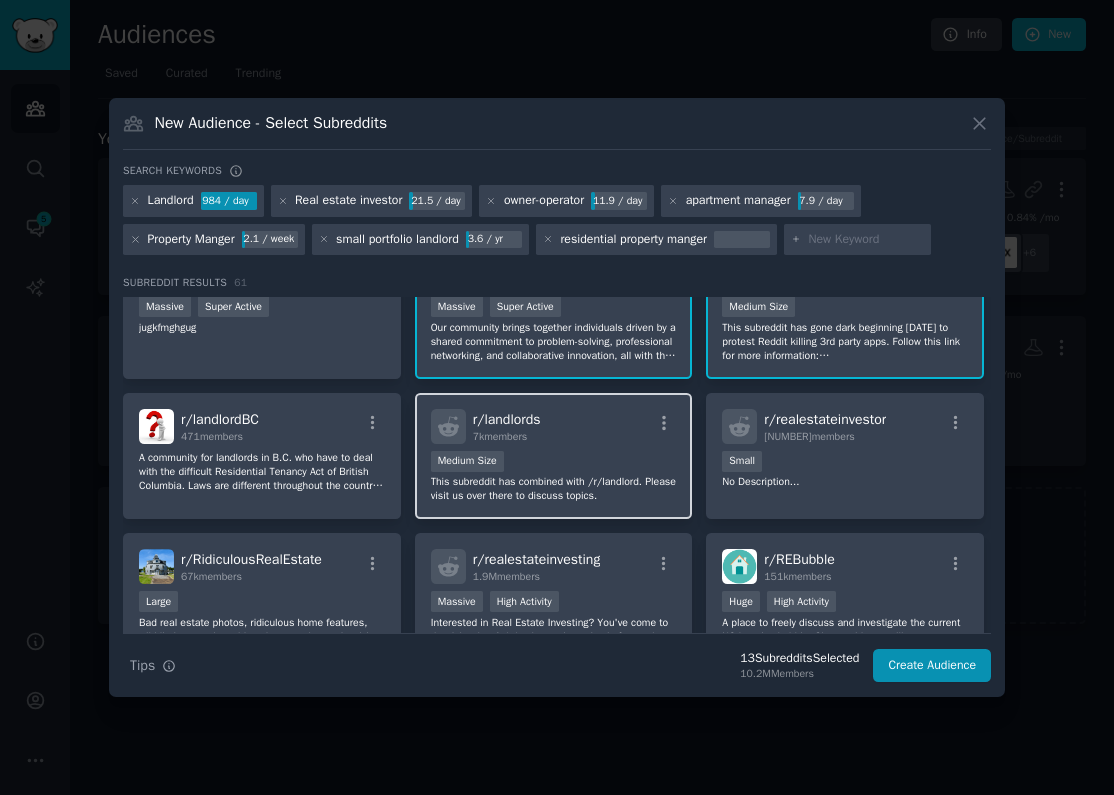 click on "r/ landlords 7k  members 1000 - 10,000 members Medium Size This subreddit has combined with /r/landlord.  Please visit us over there to discuss topics." at bounding box center [554, 456] 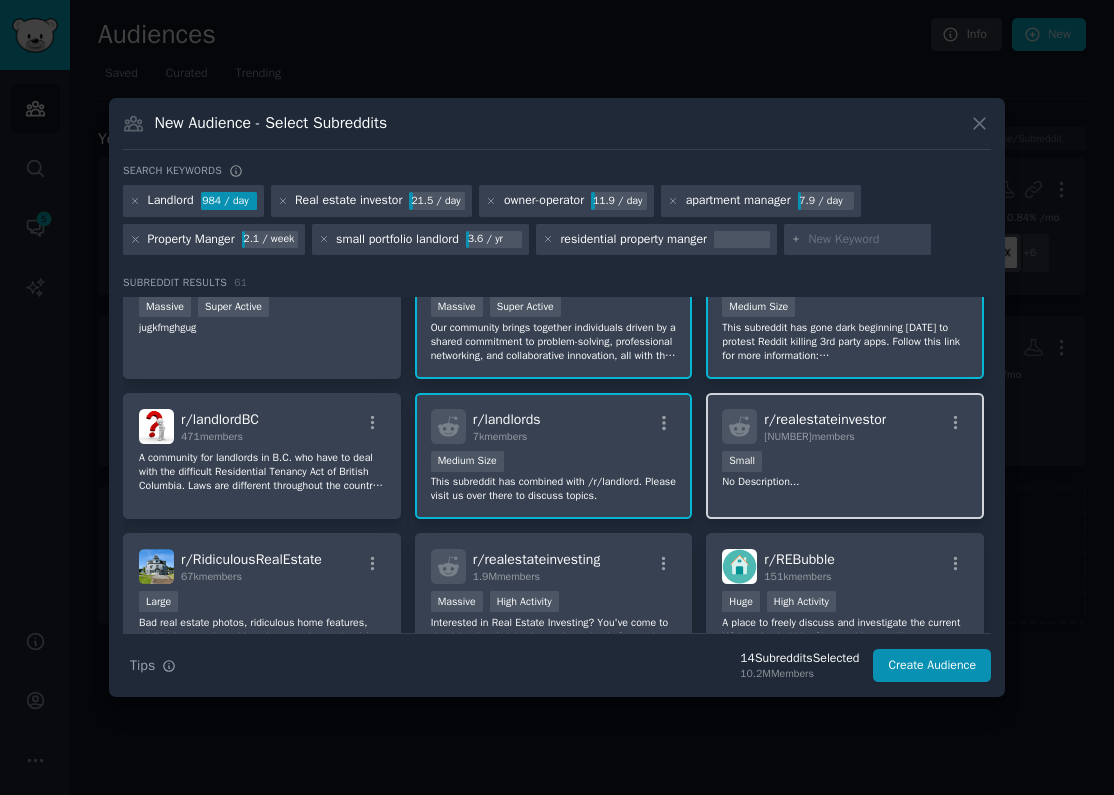 click on "No Description..." at bounding box center (845, 482) 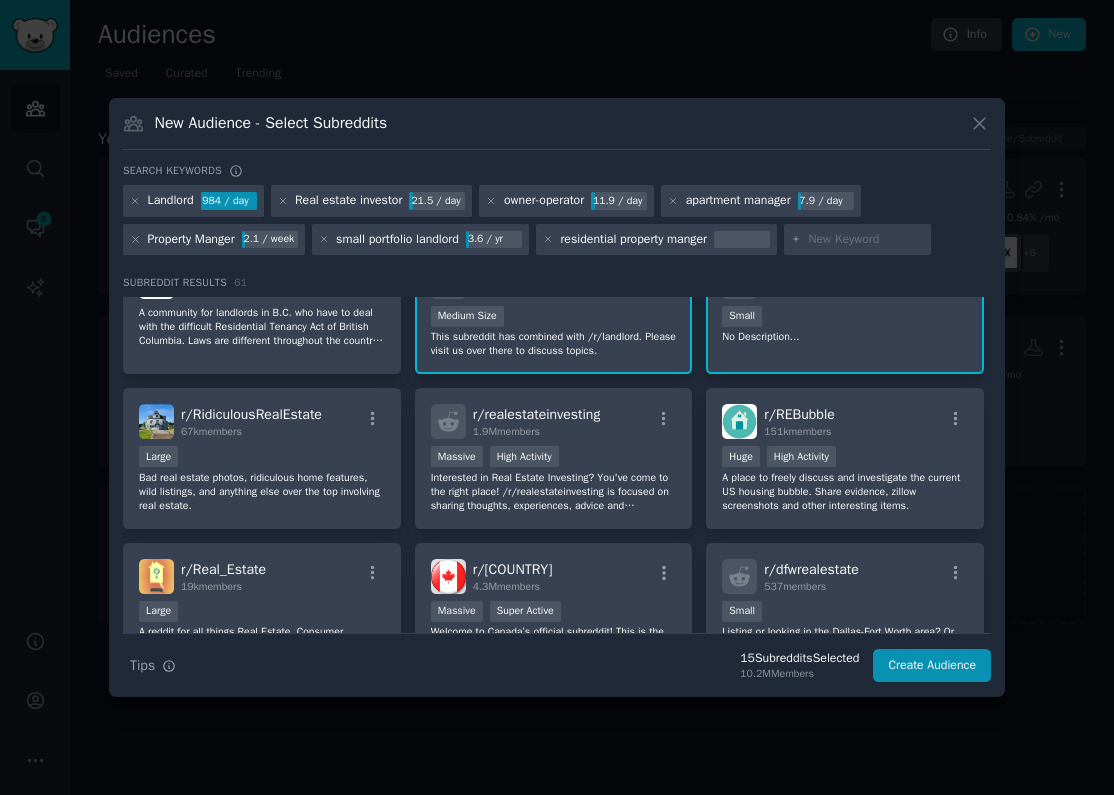 scroll, scrollTop: 1136, scrollLeft: 0, axis: vertical 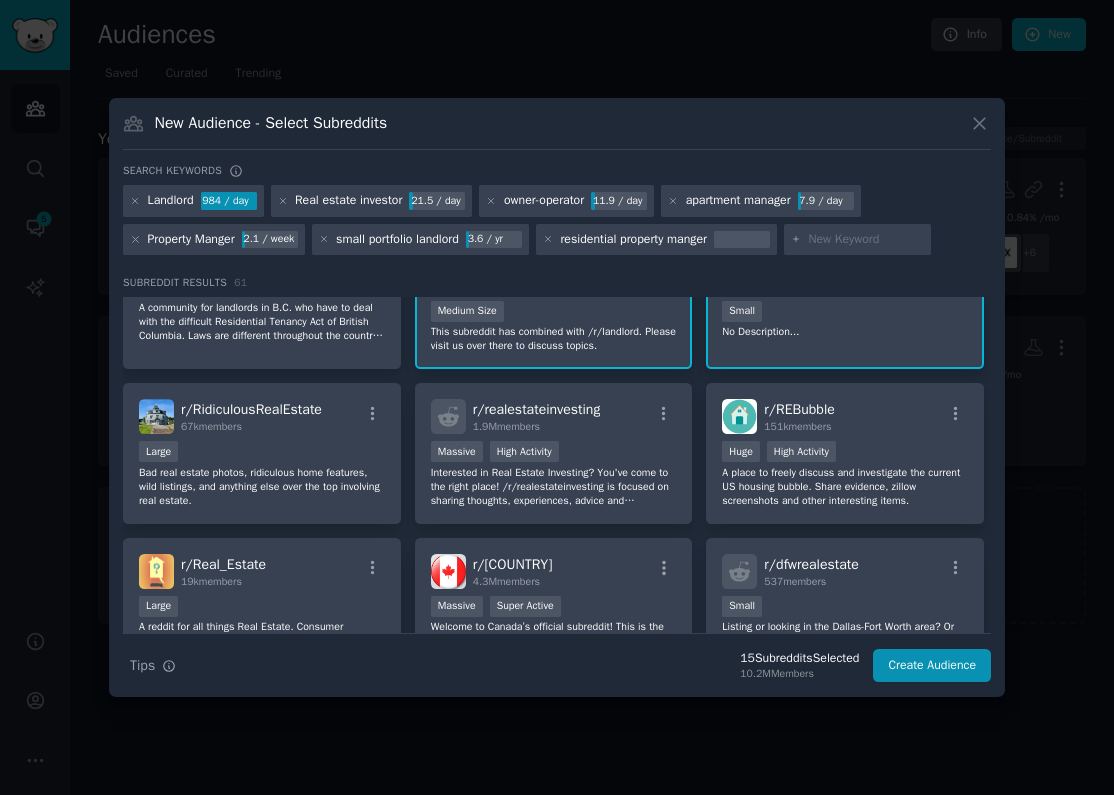 click on "Interested in Real Estate Investing? You've come to the right place! /r/realestateinvesting is focused on sharing thoughts, experiences, advice and encouraging questions regardless of your real estate investing niche! Structured Deals, Flipping/Rehabbing, Wholesaling, Lending, Land, Commercial Real Estate and more! If it has to do with real estate investing this sub is for you!" at bounding box center (554, 487) 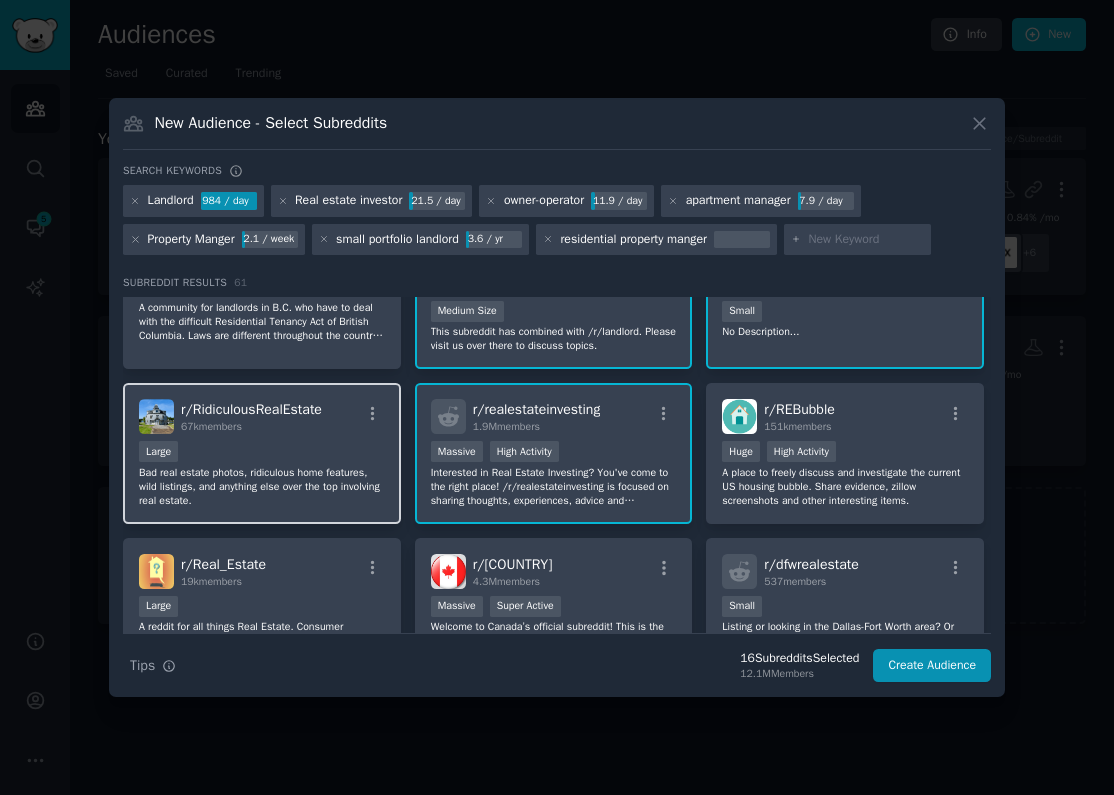 click on "Large" at bounding box center (262, 453) 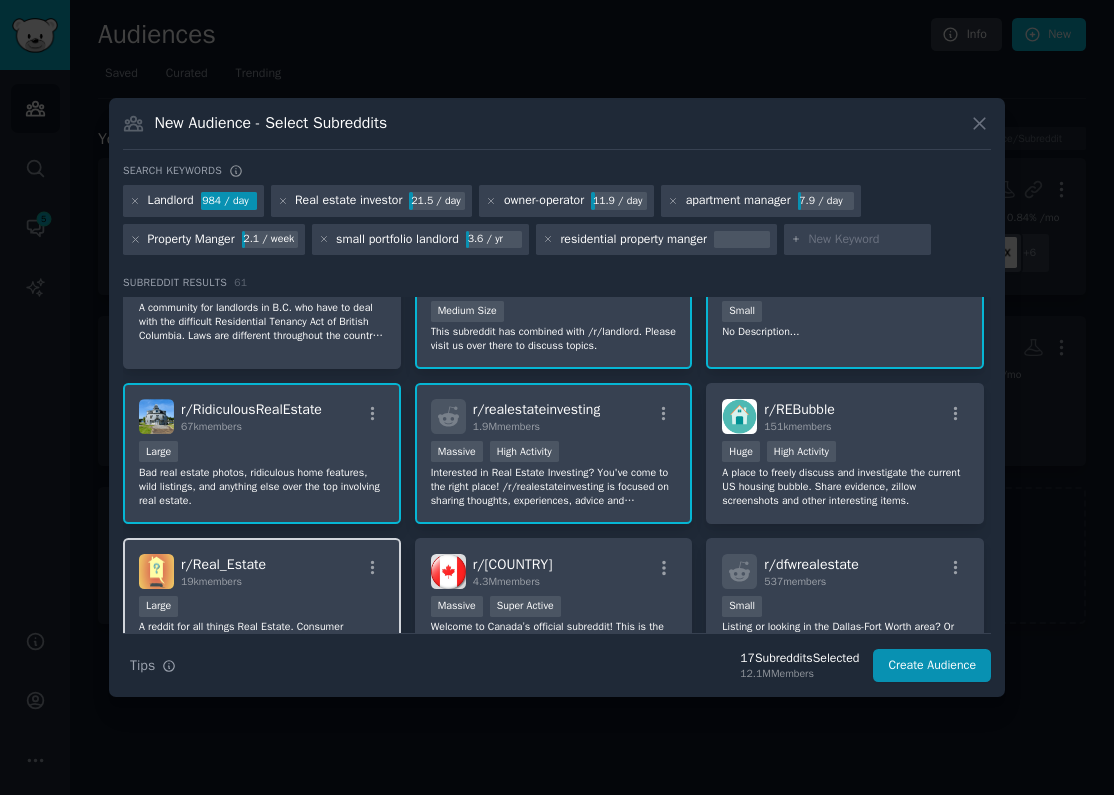 click on "r/ Real_Estate [NUMBER]k members" at bounding box center (262, 571) 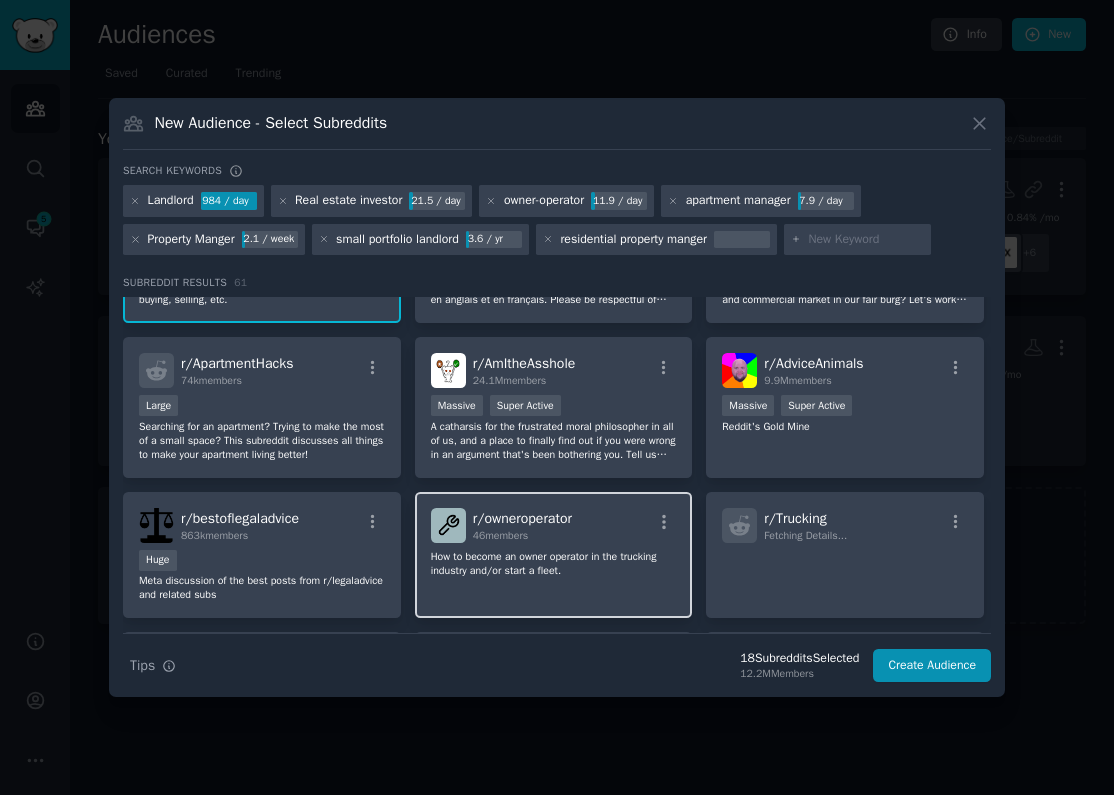 scroll, scrollTop: 1495, scrollLeft: 0, axis: vertical 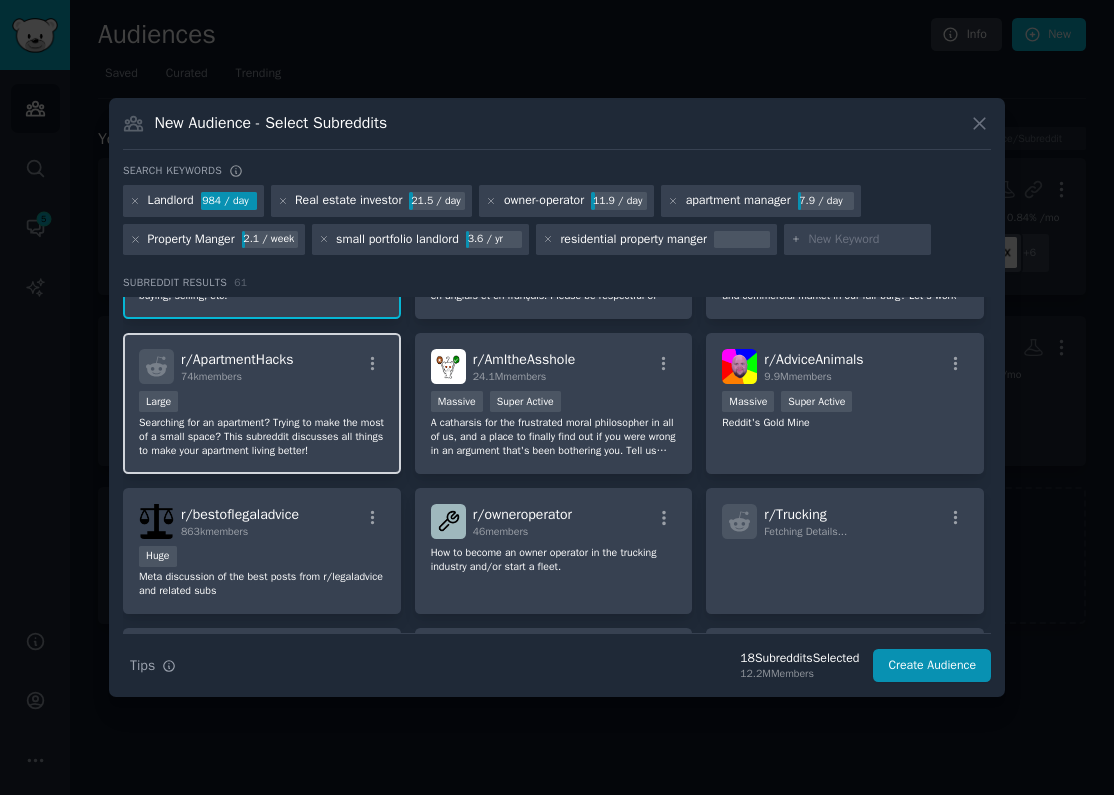 click on "Large" at bounding box center (262, 403) 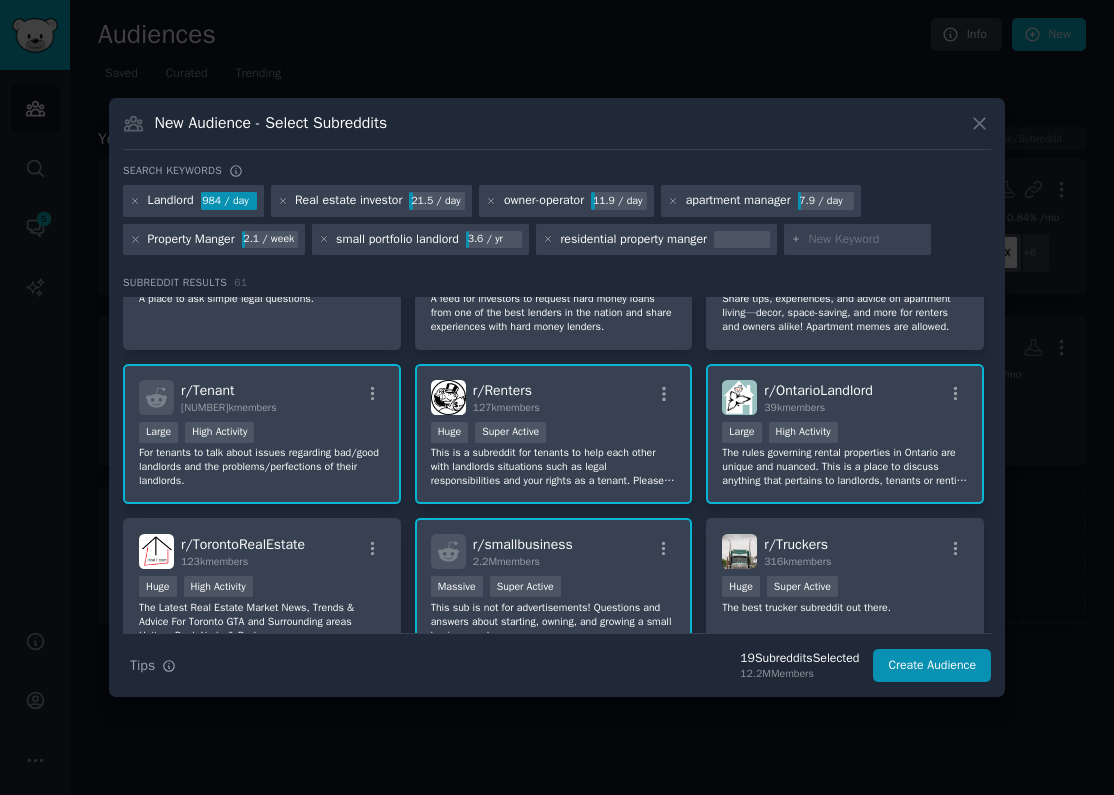 scroll, scrollTop: 0, scrollLeft: 0, axis: both 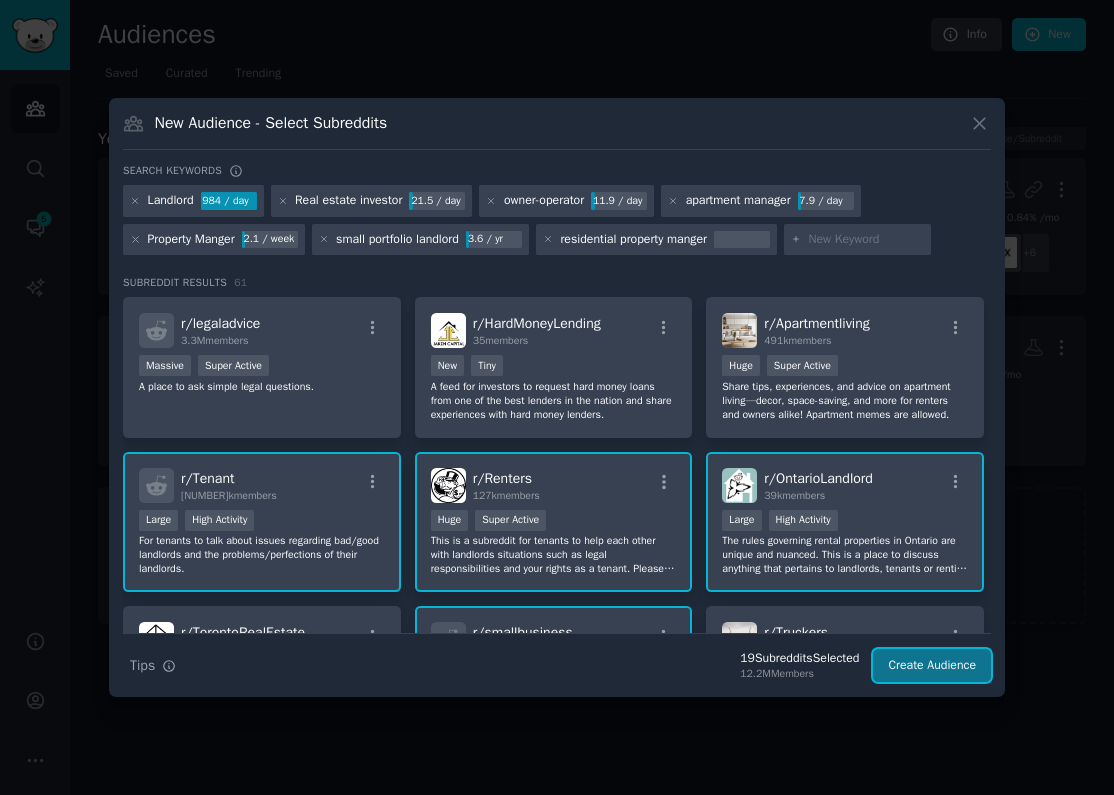 click on "Create Audience" at bounding box center [932, 666] 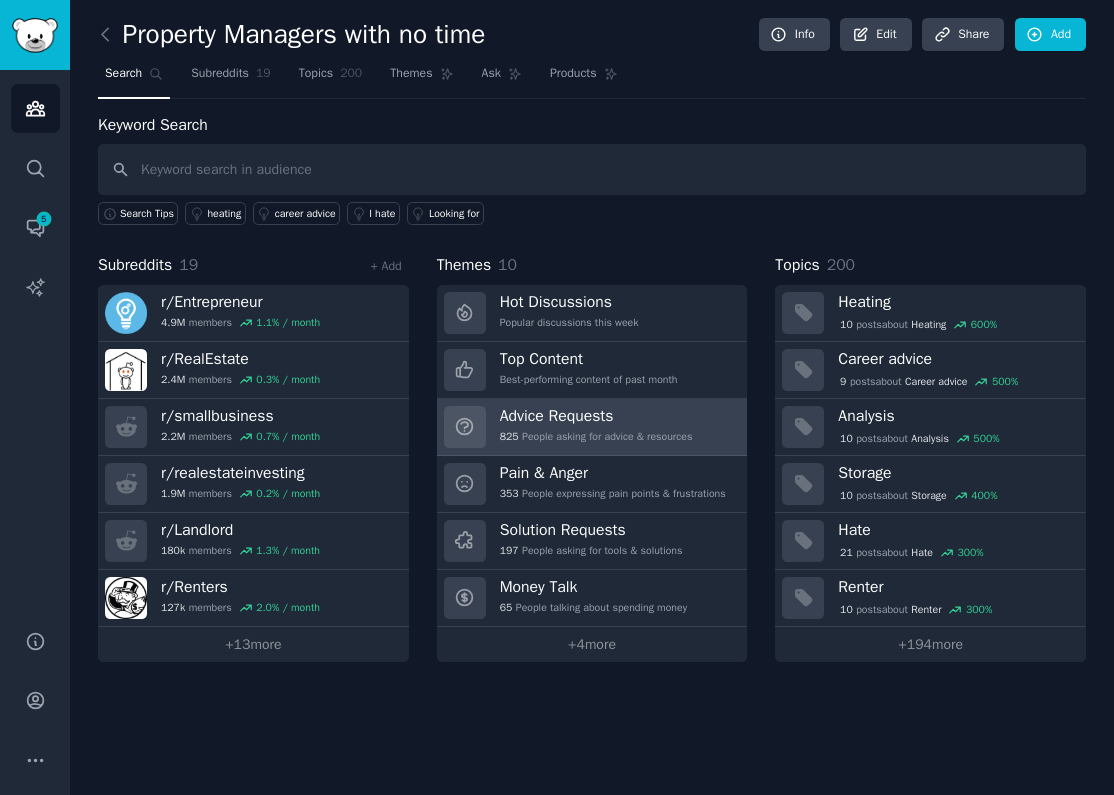 click on "Advice Requests" at bounding box center [596, 416] 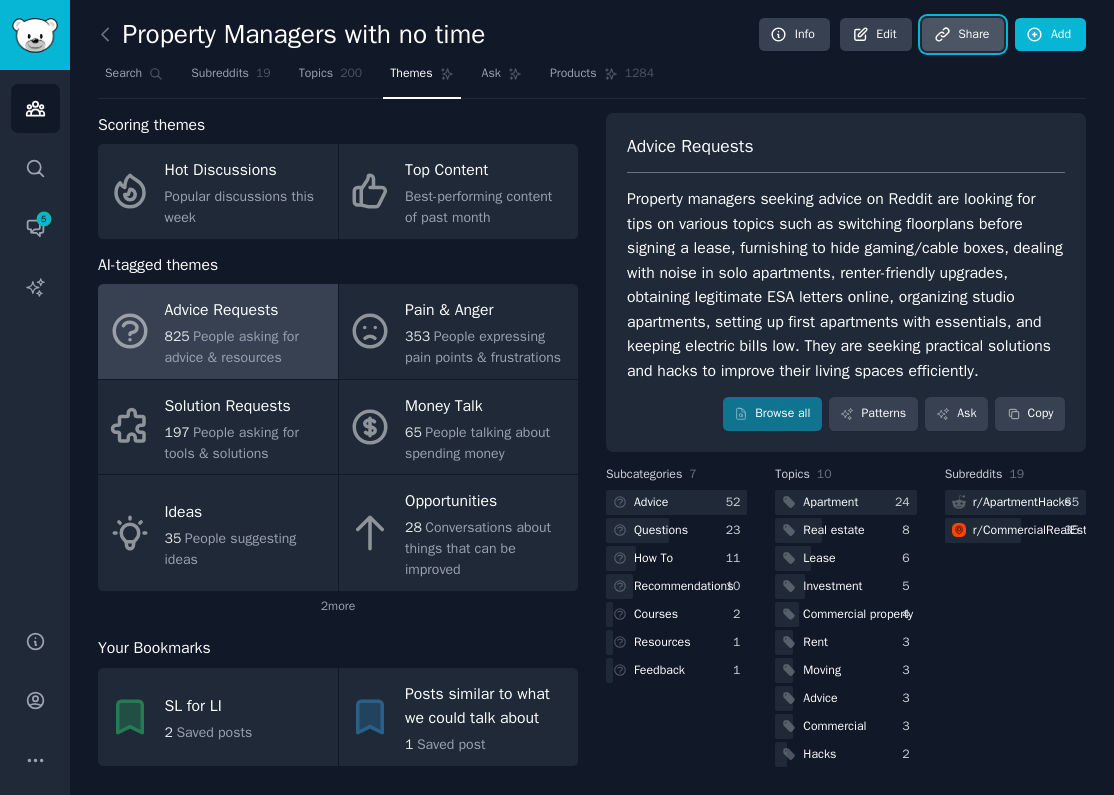 click on "Share" at bounding box center [963, 35] 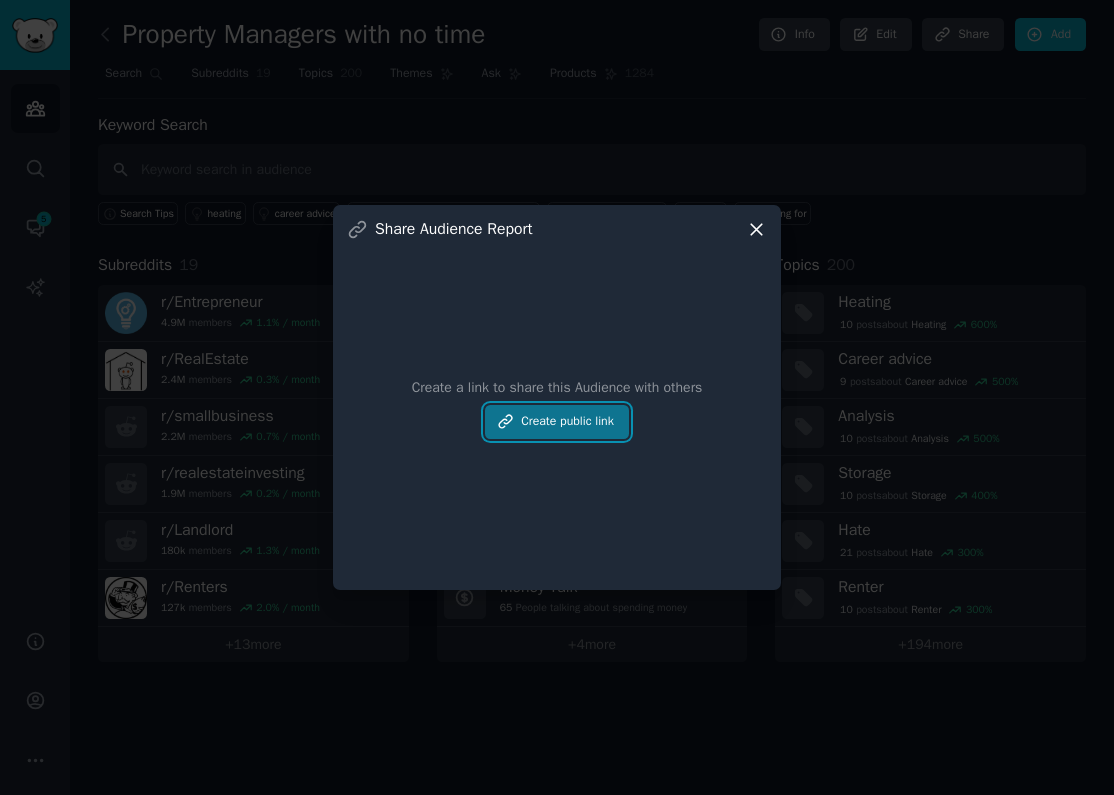 click on "Create public link" at bounding box center (557, 422) 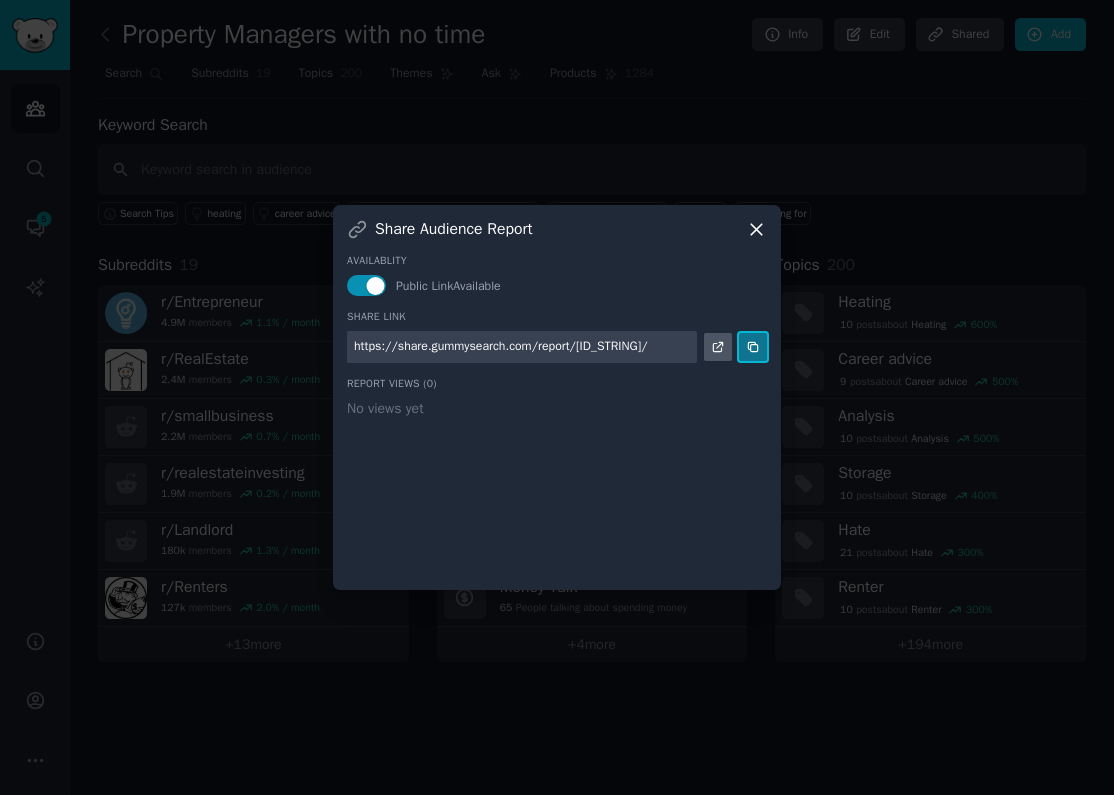 click 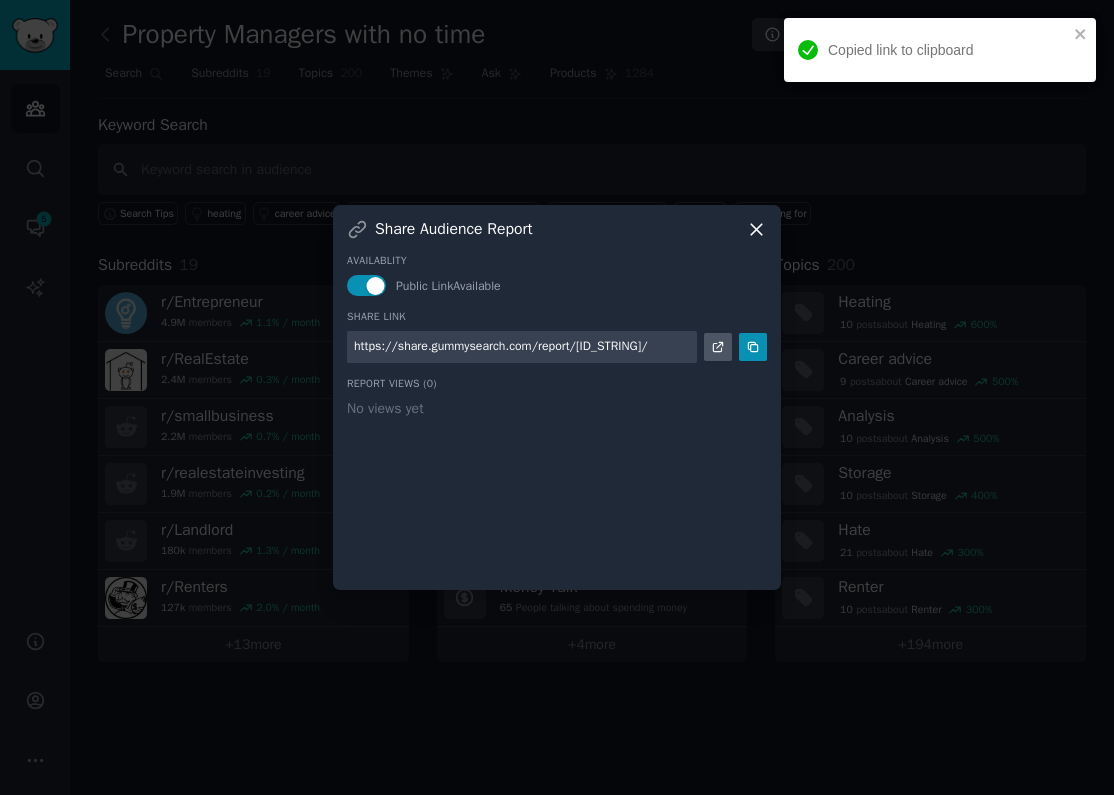 click 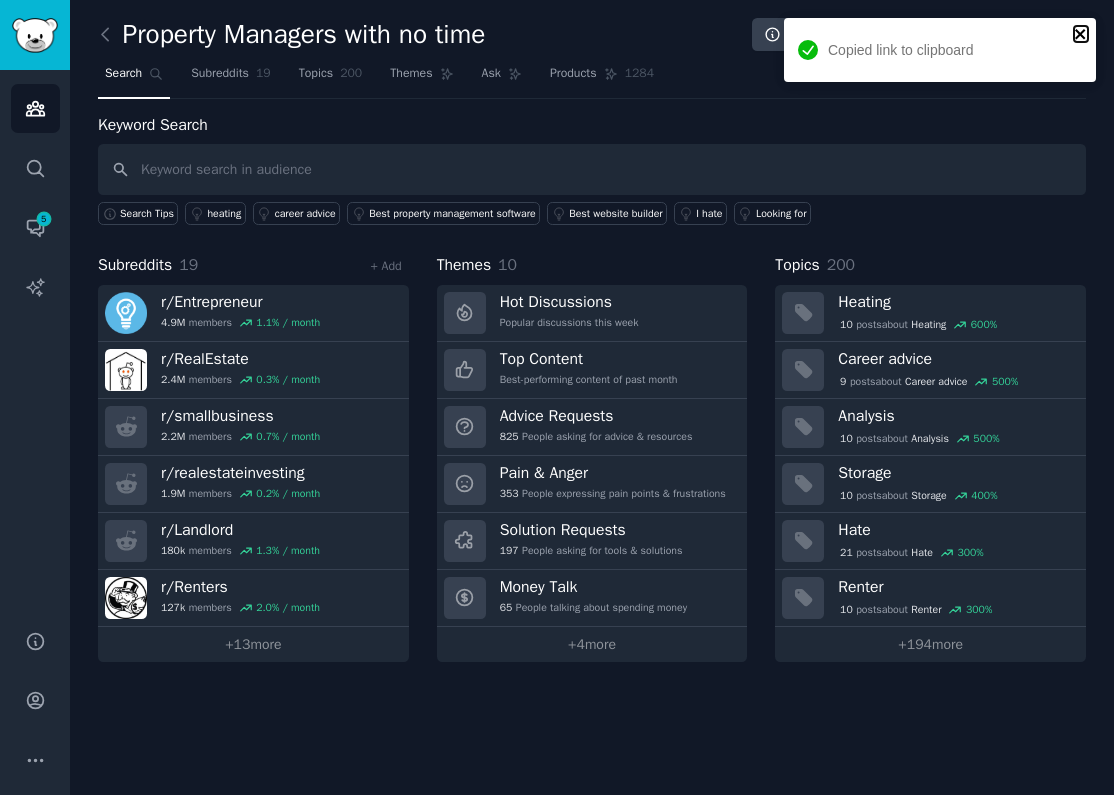 click 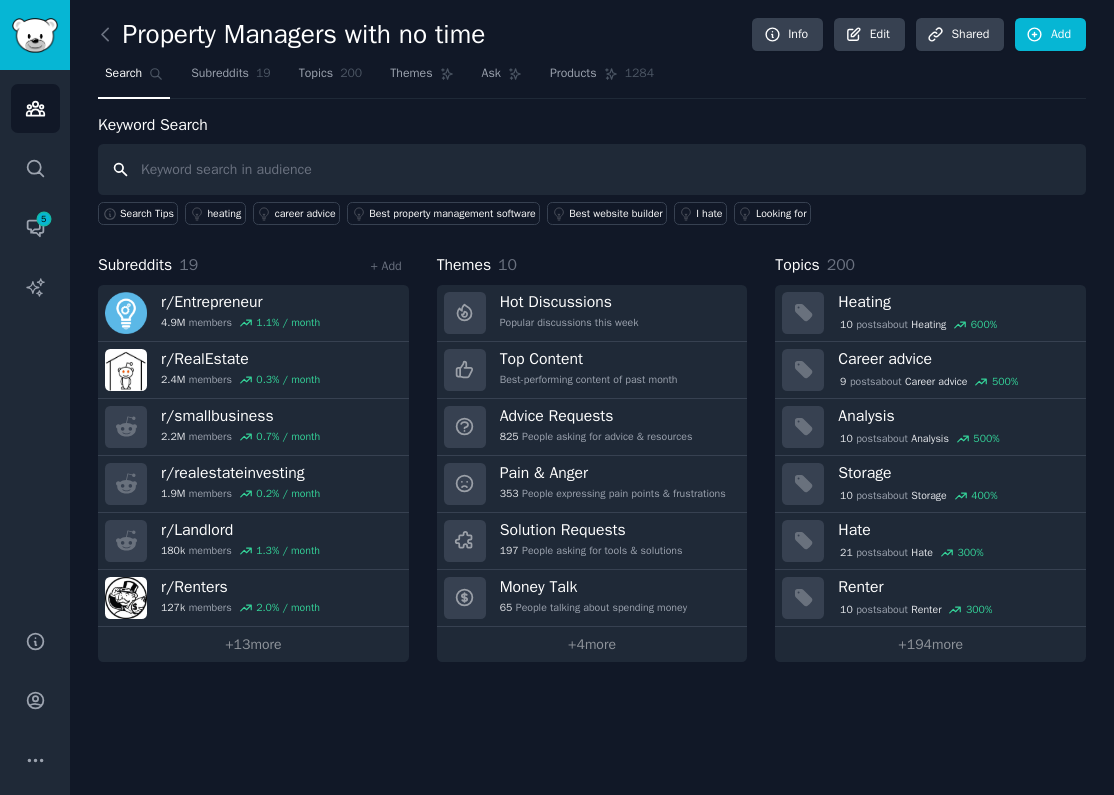 click at bounding box center (592, 169) 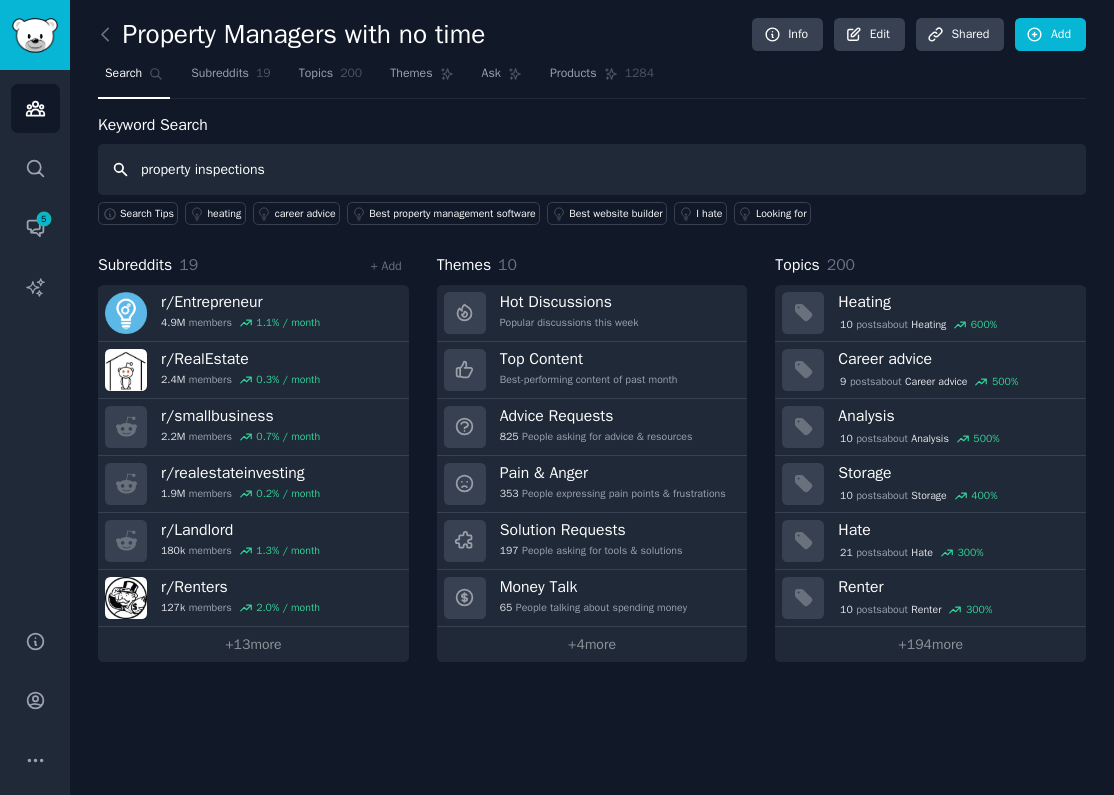type on "property inspections" 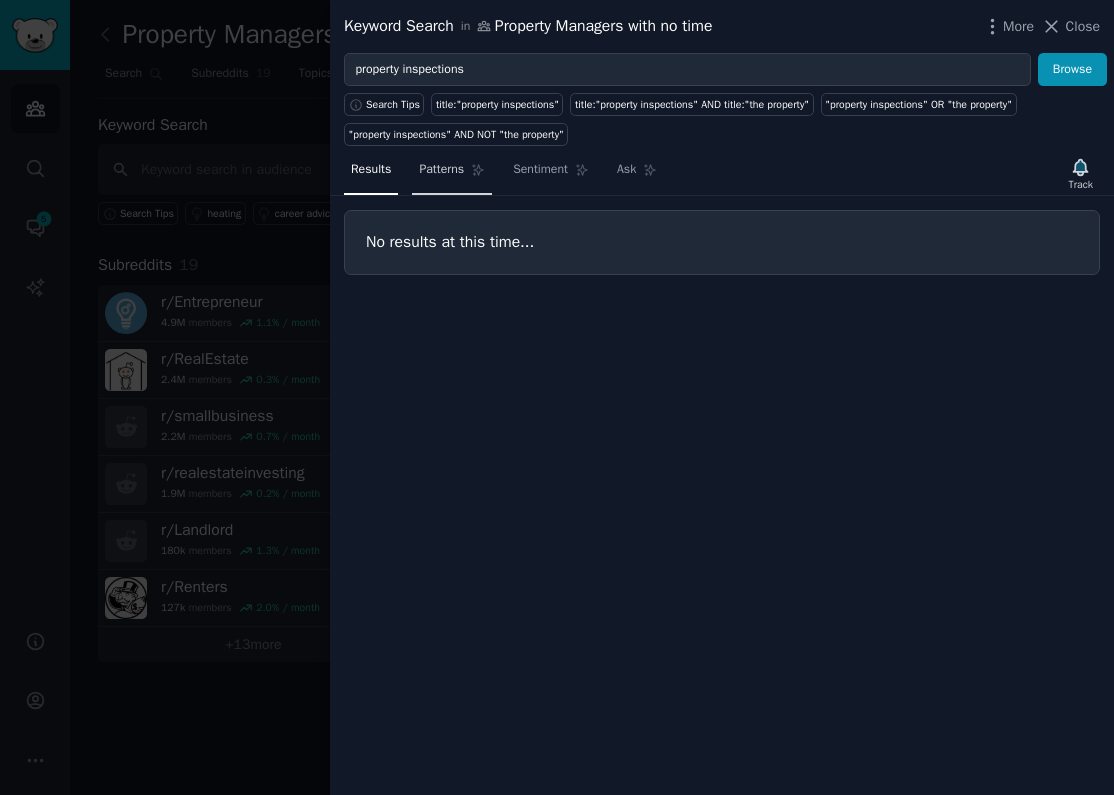 click on "Patterns" at bounding box center [441, 170] 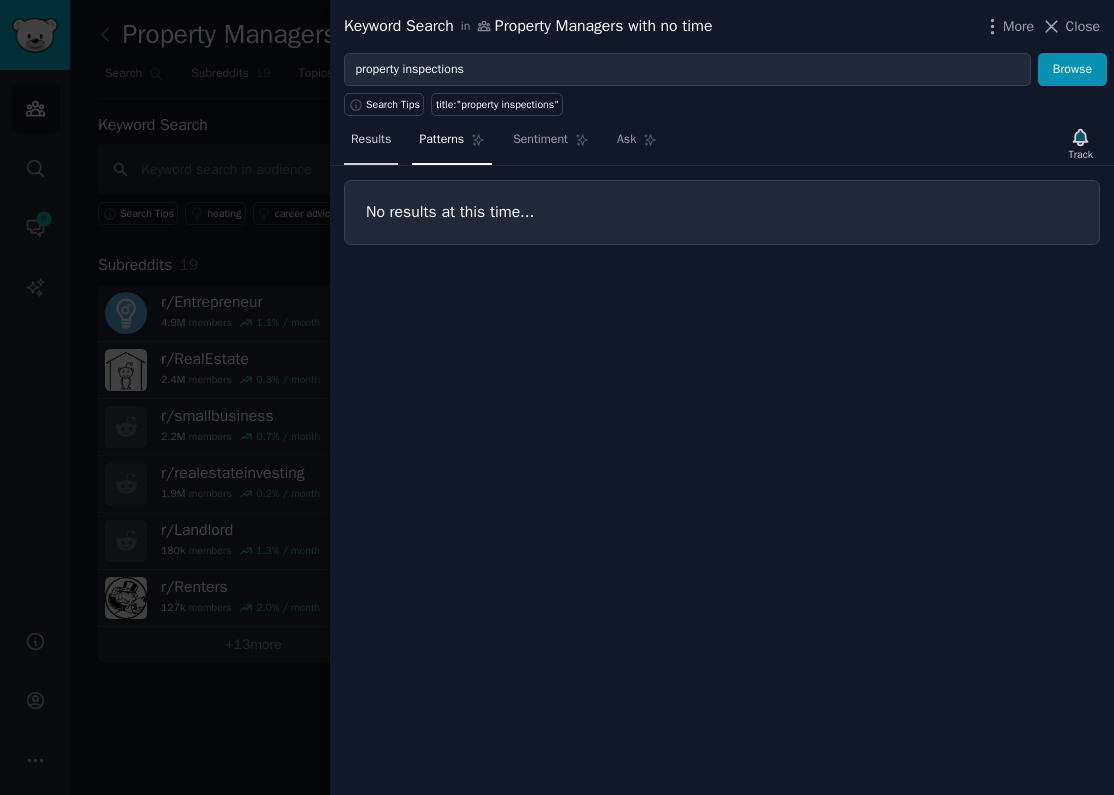 click on "Results" at bounding box center [371, 144] 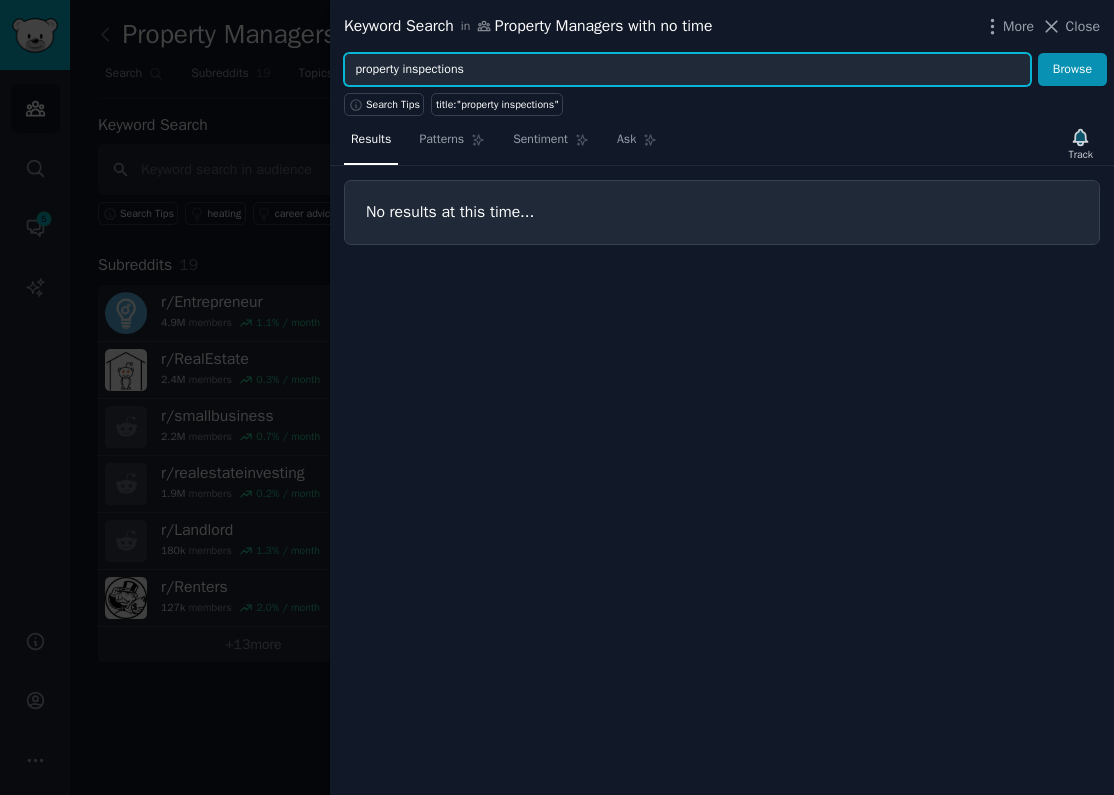 click on "property inspections" at bounding box center (687, 70) 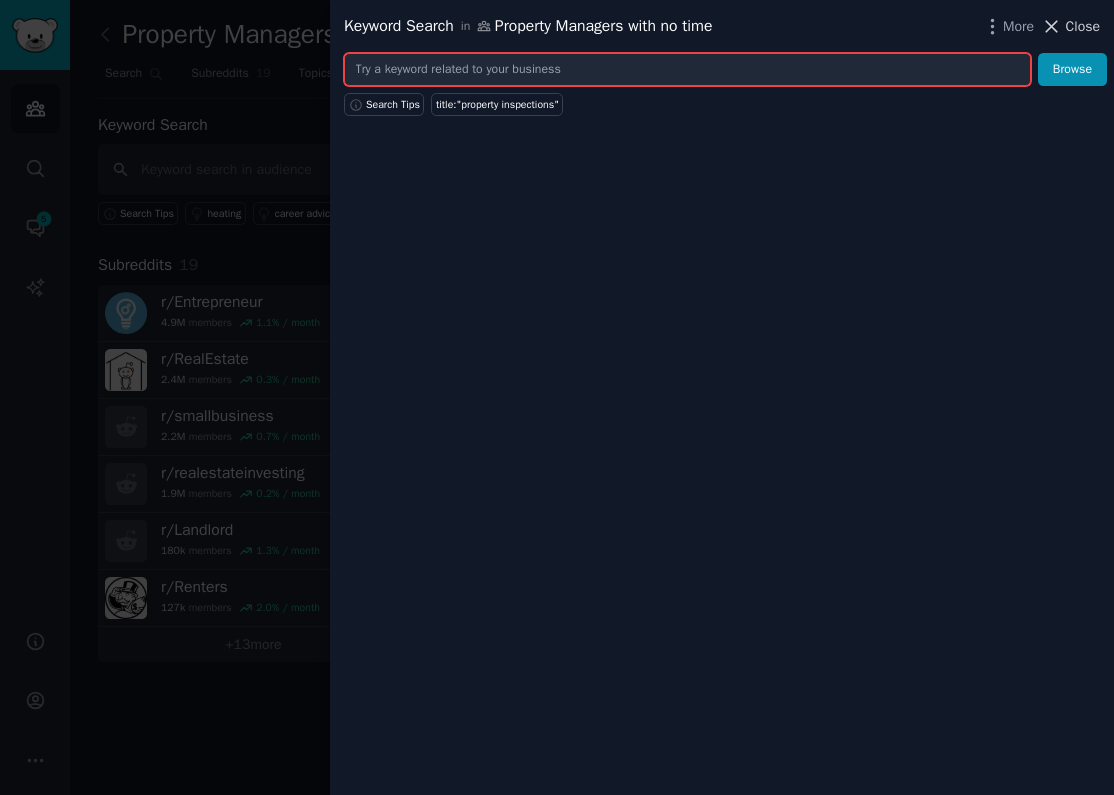 type 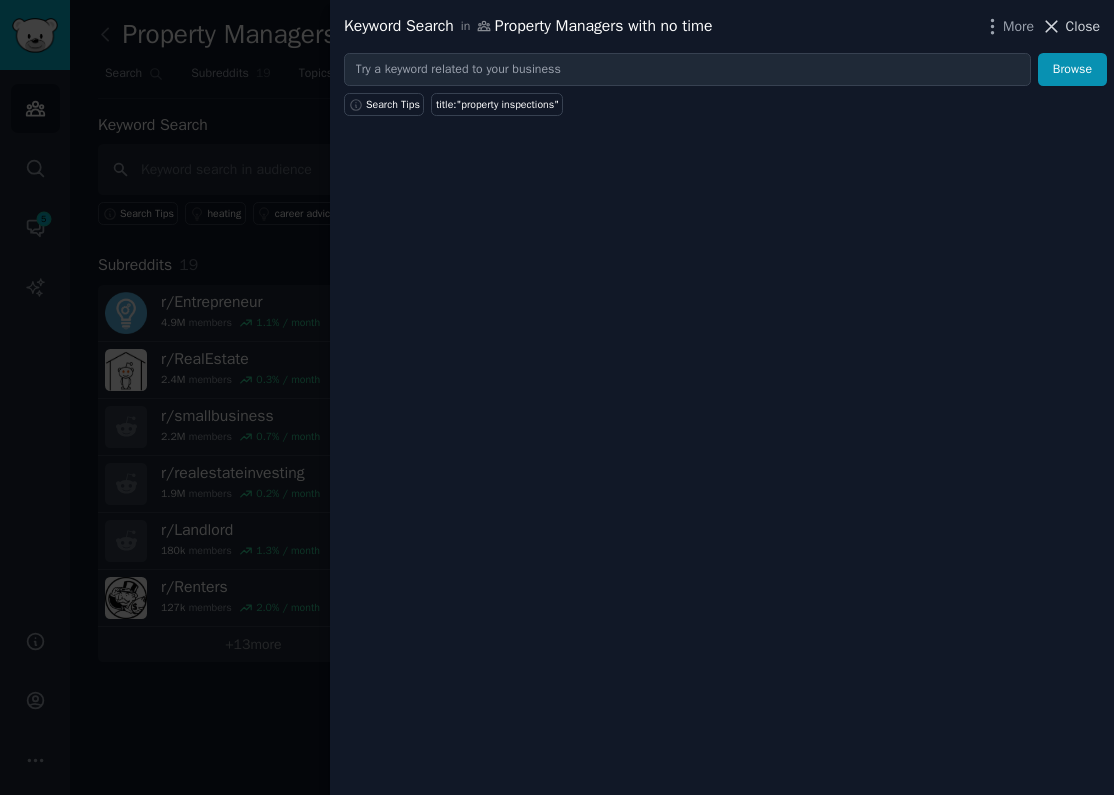click on "Close" at bounding box center (1083, 26) 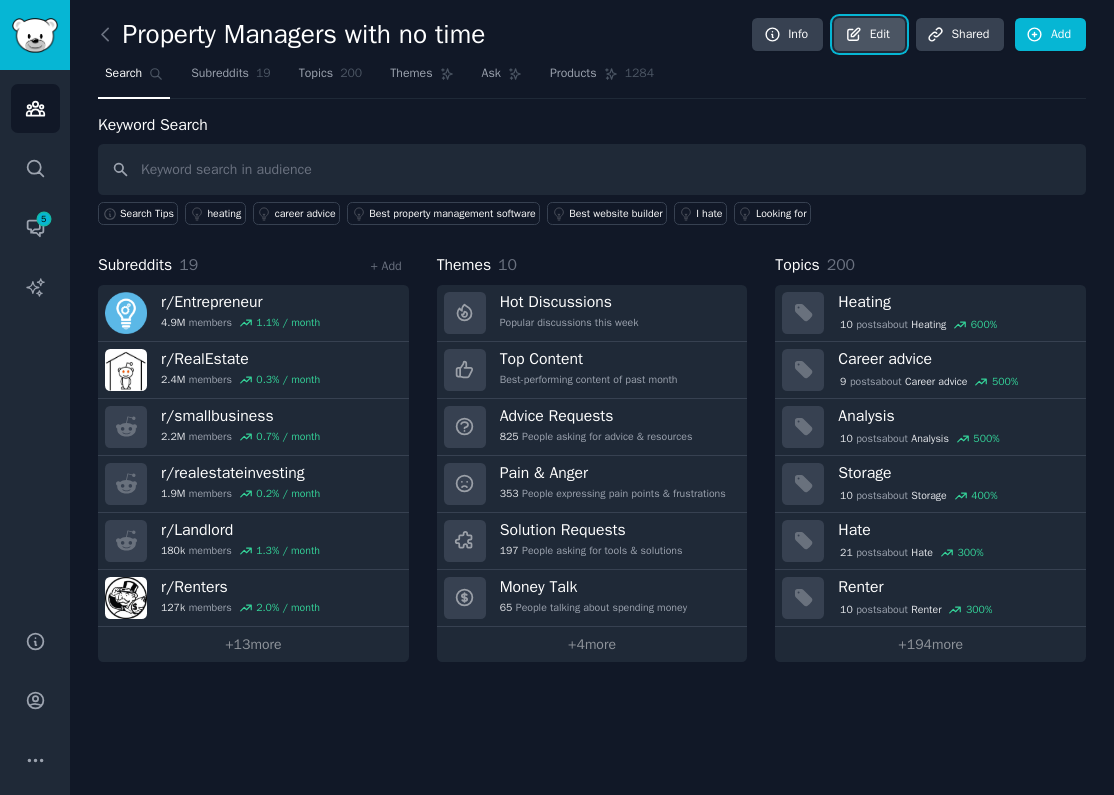 click on "Edit" at bounding box center (869, 35) 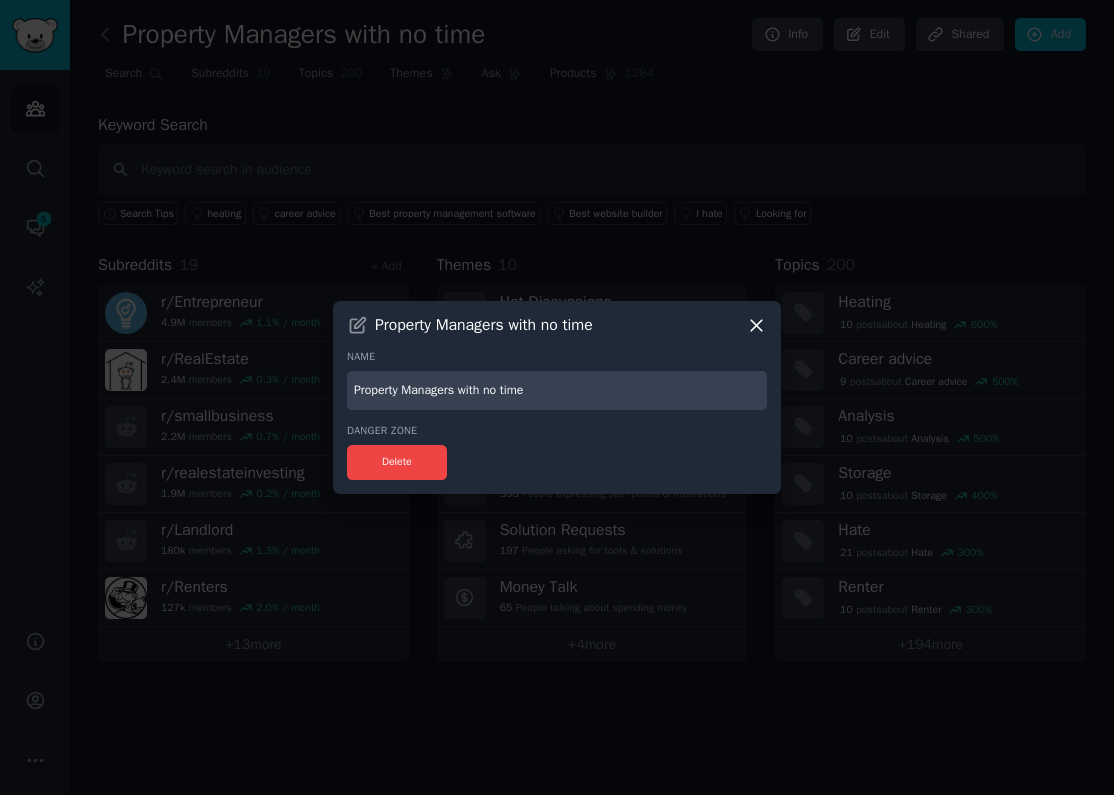 click 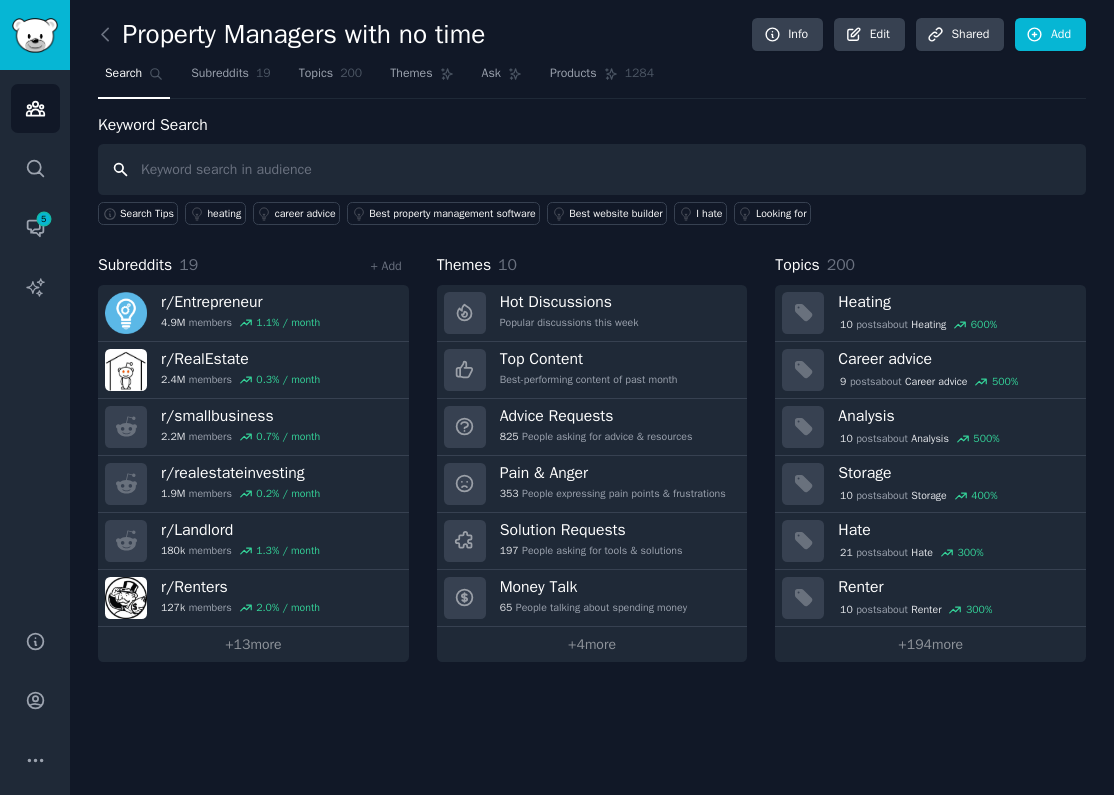click at bounding box center [592, 169] 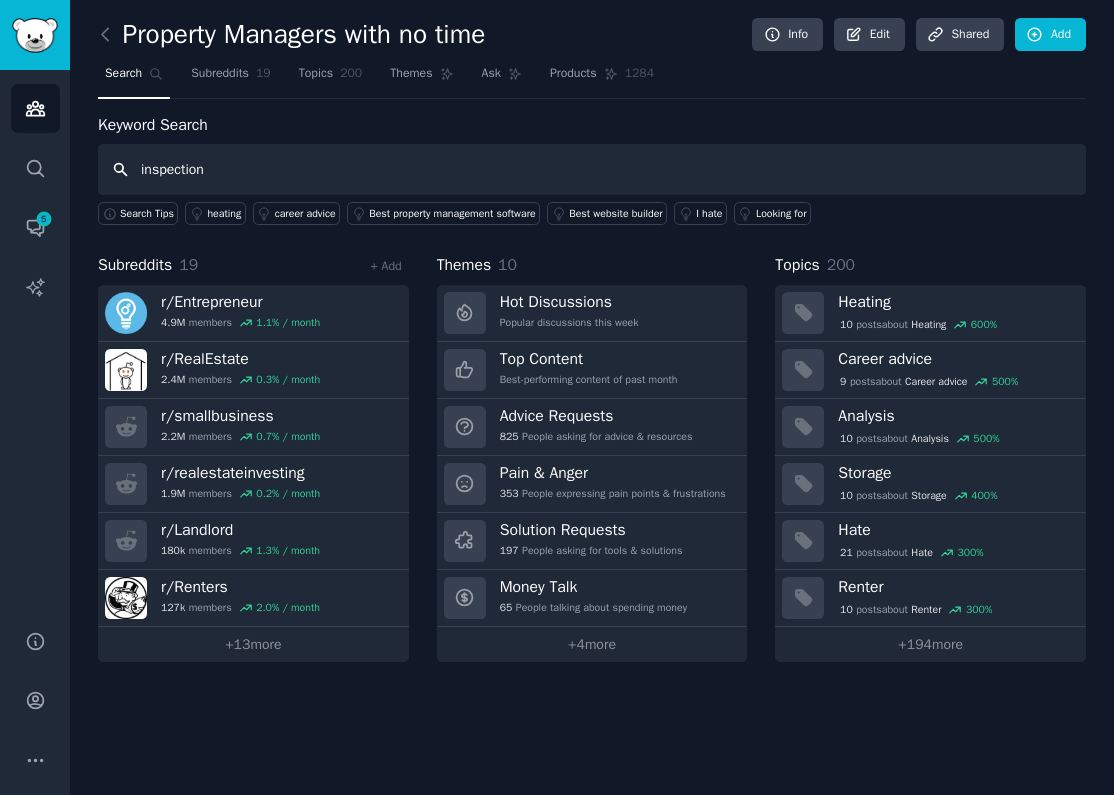 type on "inspection" 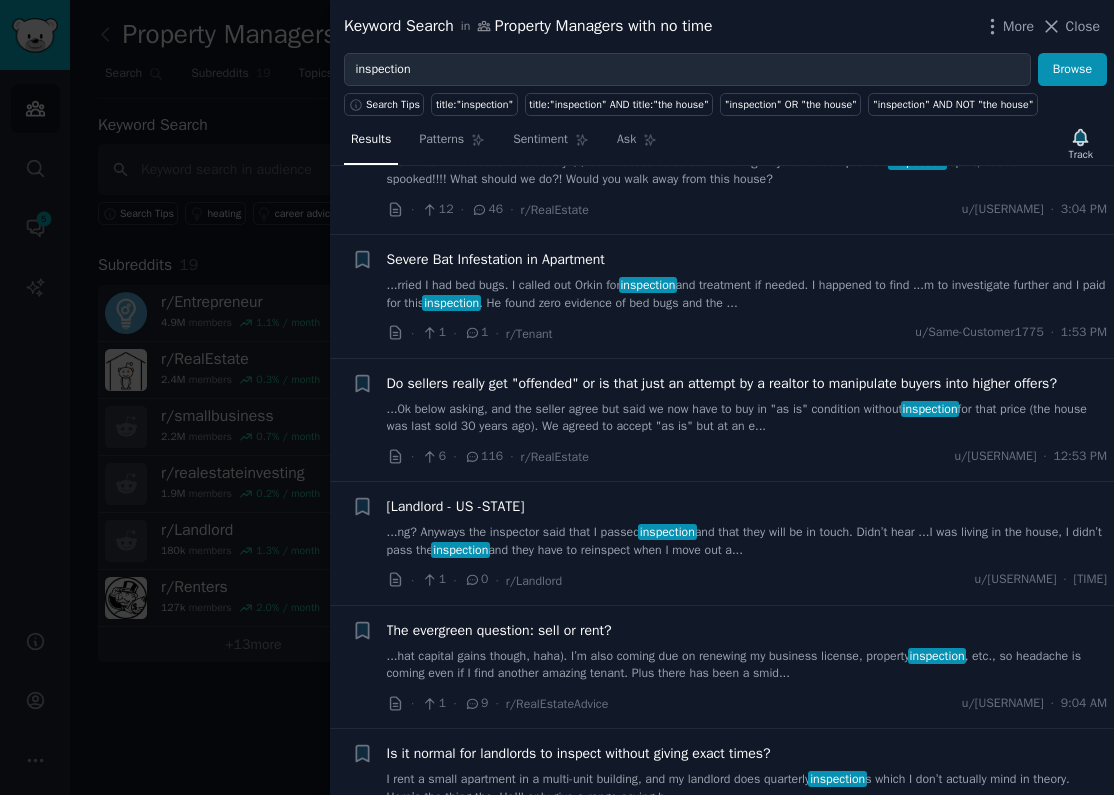 scroll, scrollTop: 0, scrollLeft: 0, axis: both 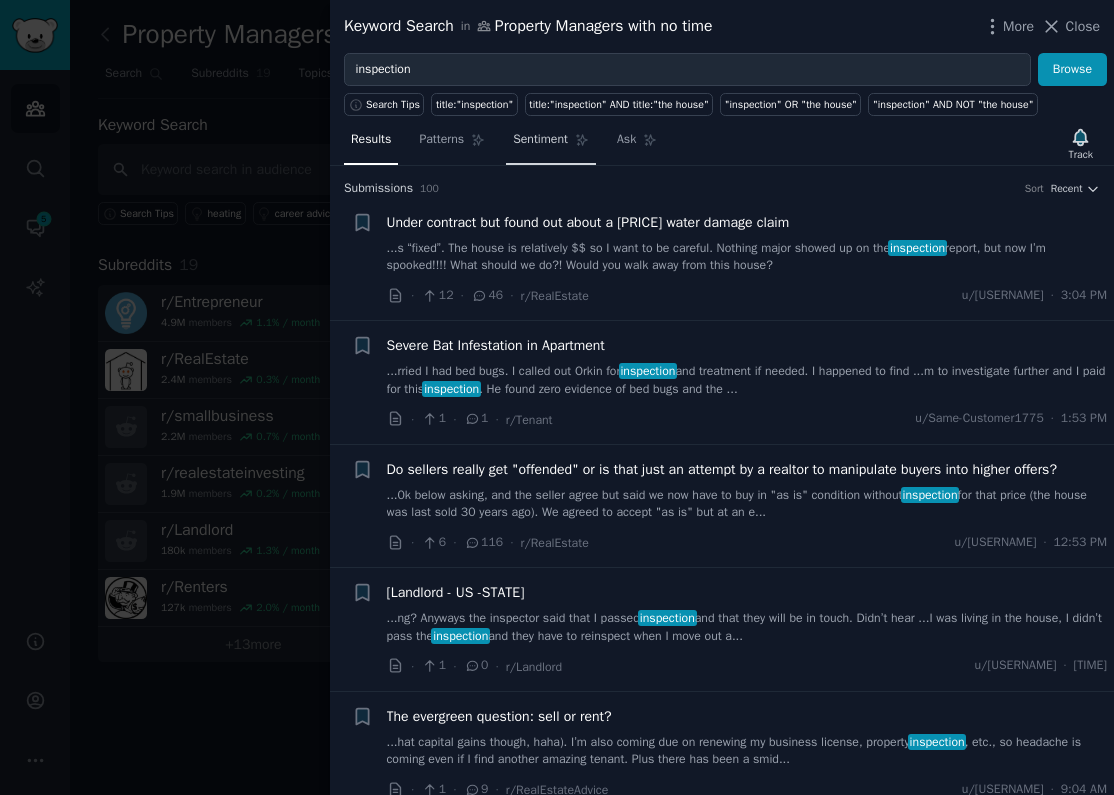 click on "Sentiment" at bounding box center [540, 140] 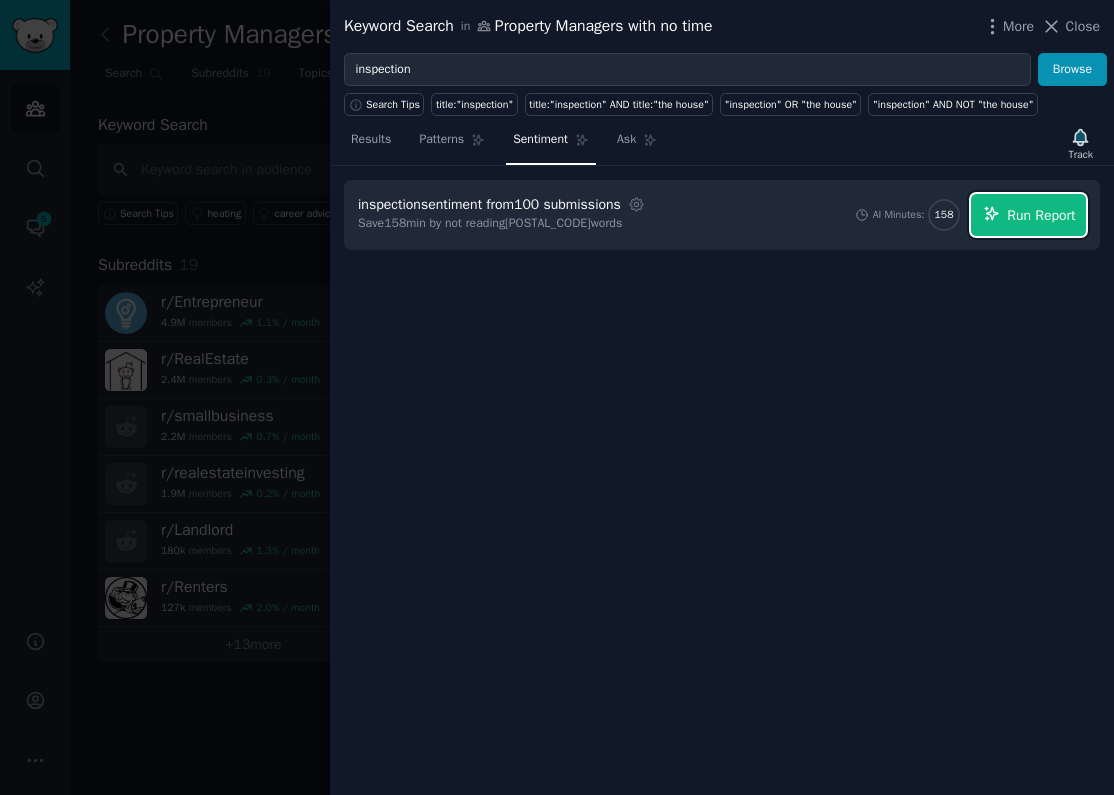 click on "Run Report" at bounding box center [1041, 215] 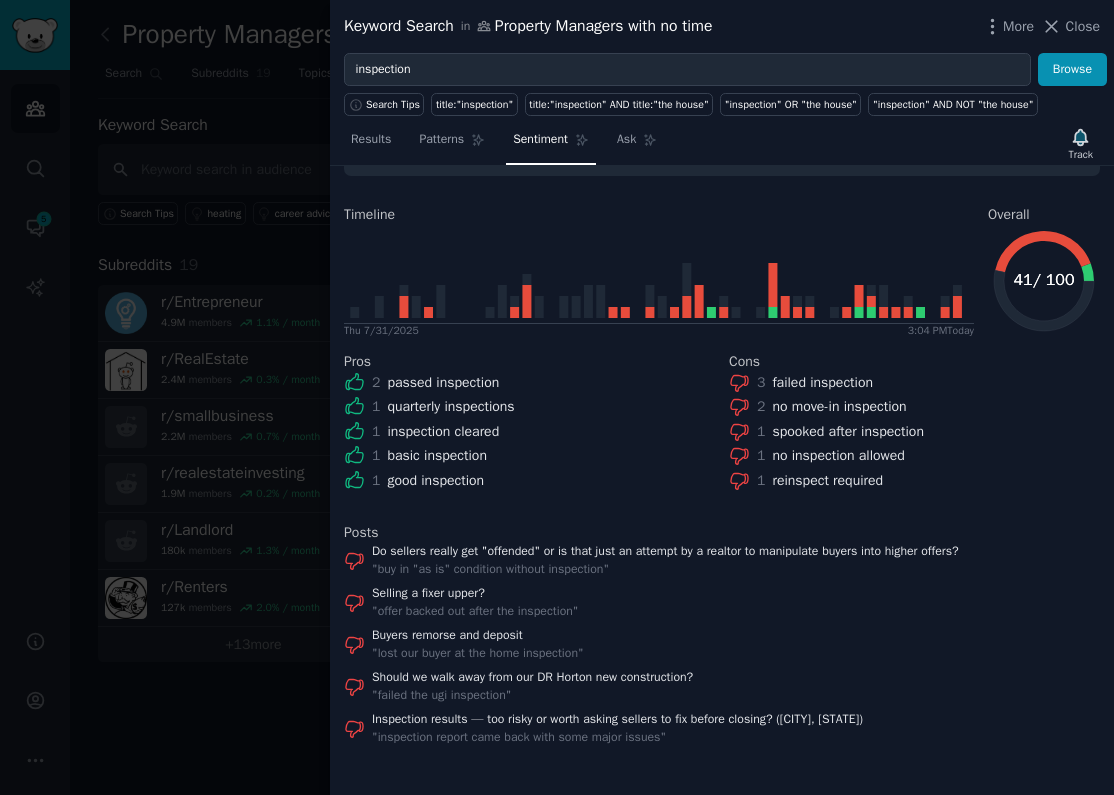 scroll, scrollTop: 0, scrollLeft: 0, axis: both 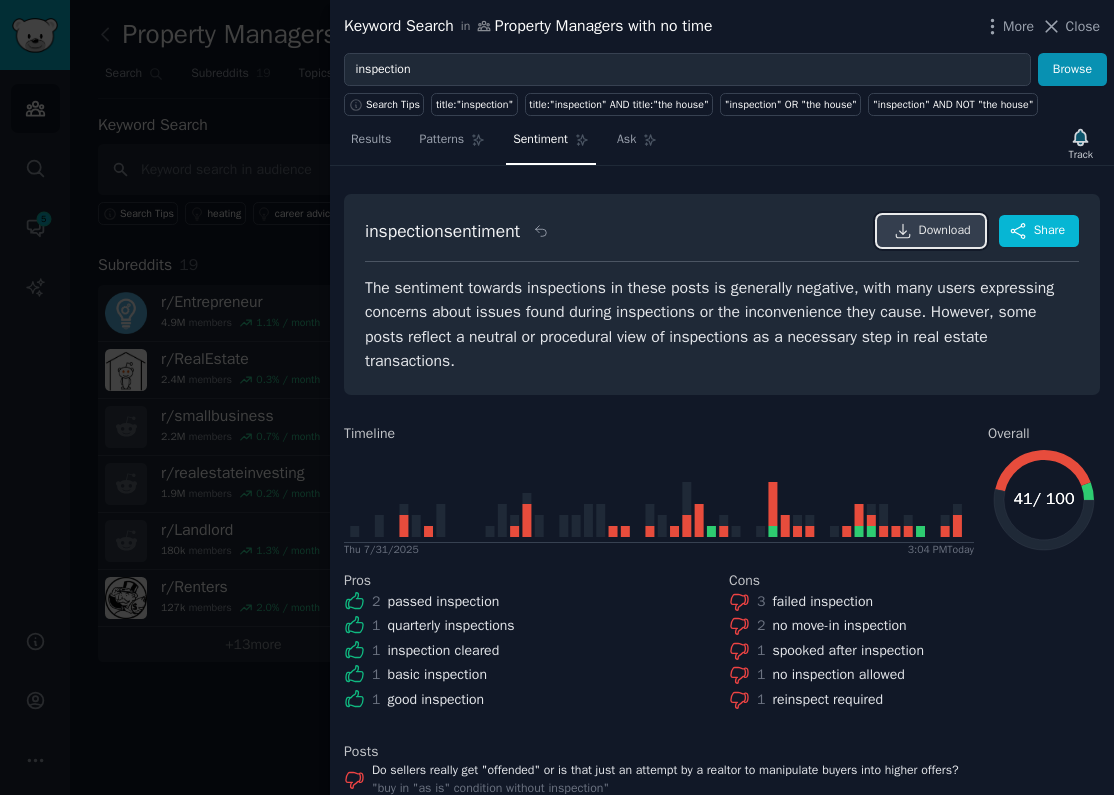 click on "Download" at bounding box center [945, 231] 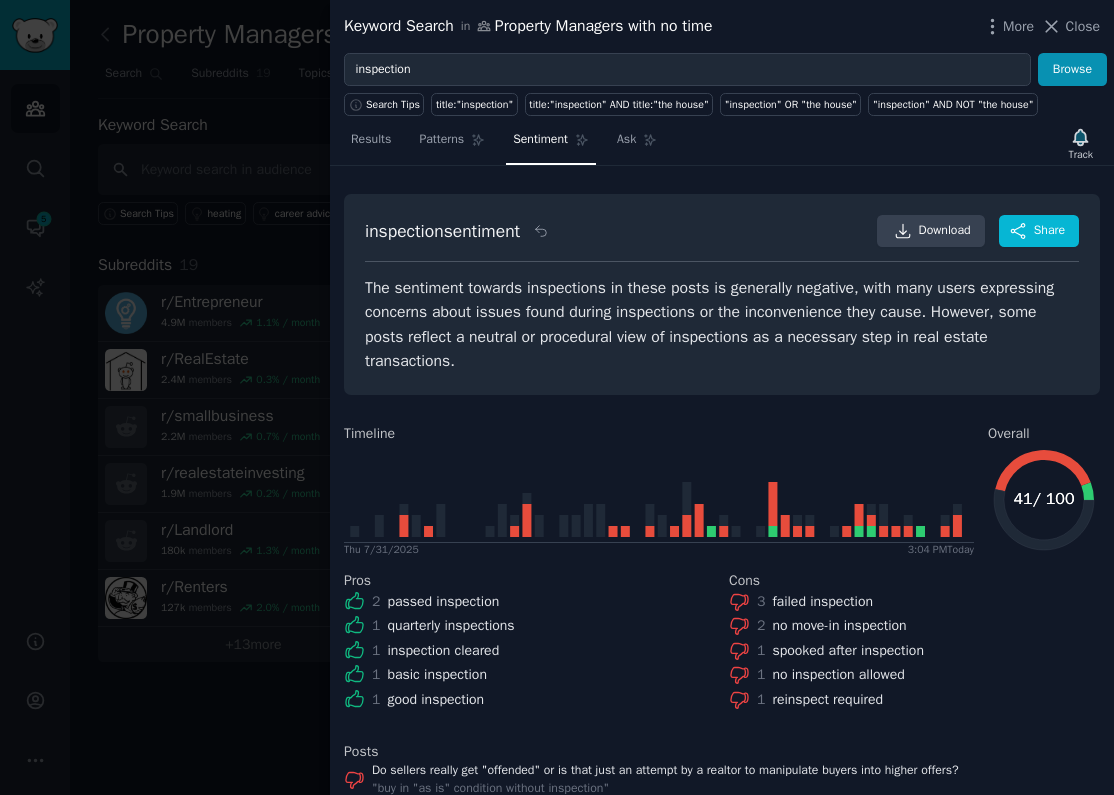 click on "Timeline Thu [DATE] [TIME] Today Overall 41 / 100 41 / 100 Pros 2 passed inspection 1 quarterly inspections 1 inspection cleared 1 basic inspection 1 good inspection Cons 3 failed inspection 2 no move-in inspection 1 spooked after inspection 1 no inspection allowed 1 reinspect required Posts Do sellers really get "offended" or is that just an attempt by a realtor to manipulate buyers into higher offers? " buy in "as is" condition without inspection " Selling a fixer upper? " offer backed out after the inspection " Buyers remorse and deposit " lost our buyer at the home inspection " Should we walk away from our DR Horton new construction? " failed the ugi inspection " " "" at bounding box center (722, 579) 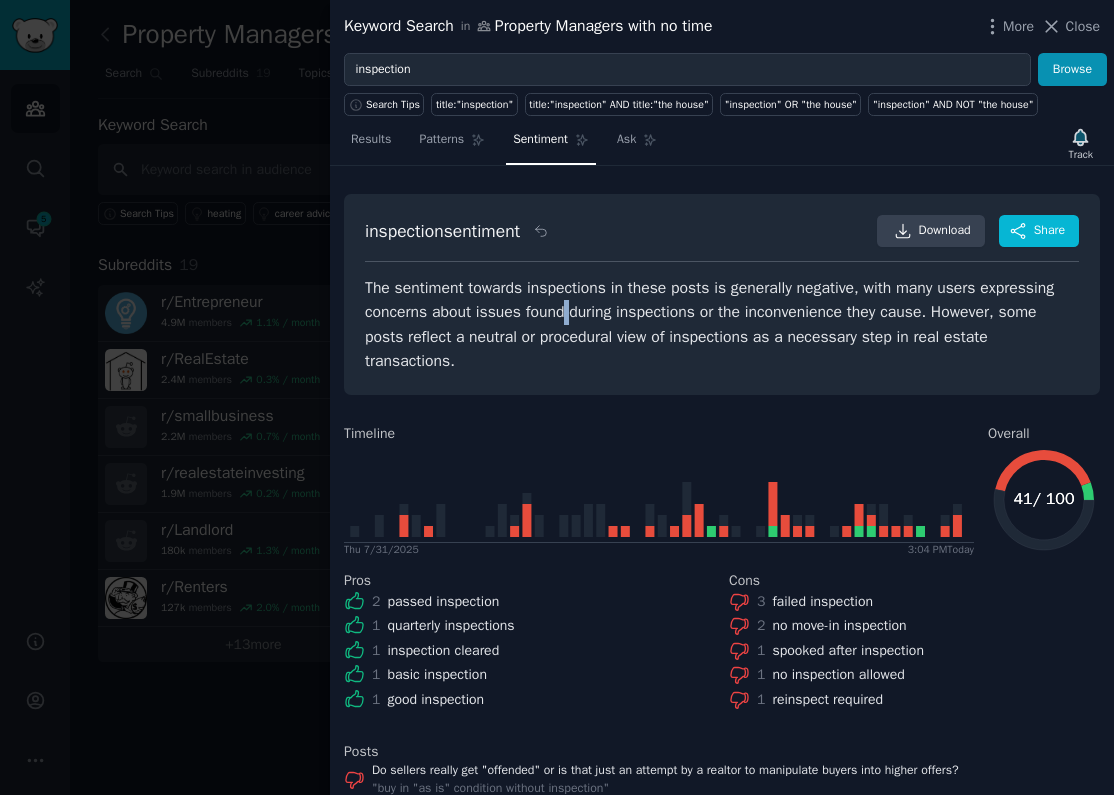 click on "The sentiment towards inspections in these posts is generally negative, with many users expressing concerns about issues found during inspections or the inconvenience they cause. However, some posts reflect a neutral or procedural view of inspections as a necessary step in real estate transactions." at bounding box center [722, 325] 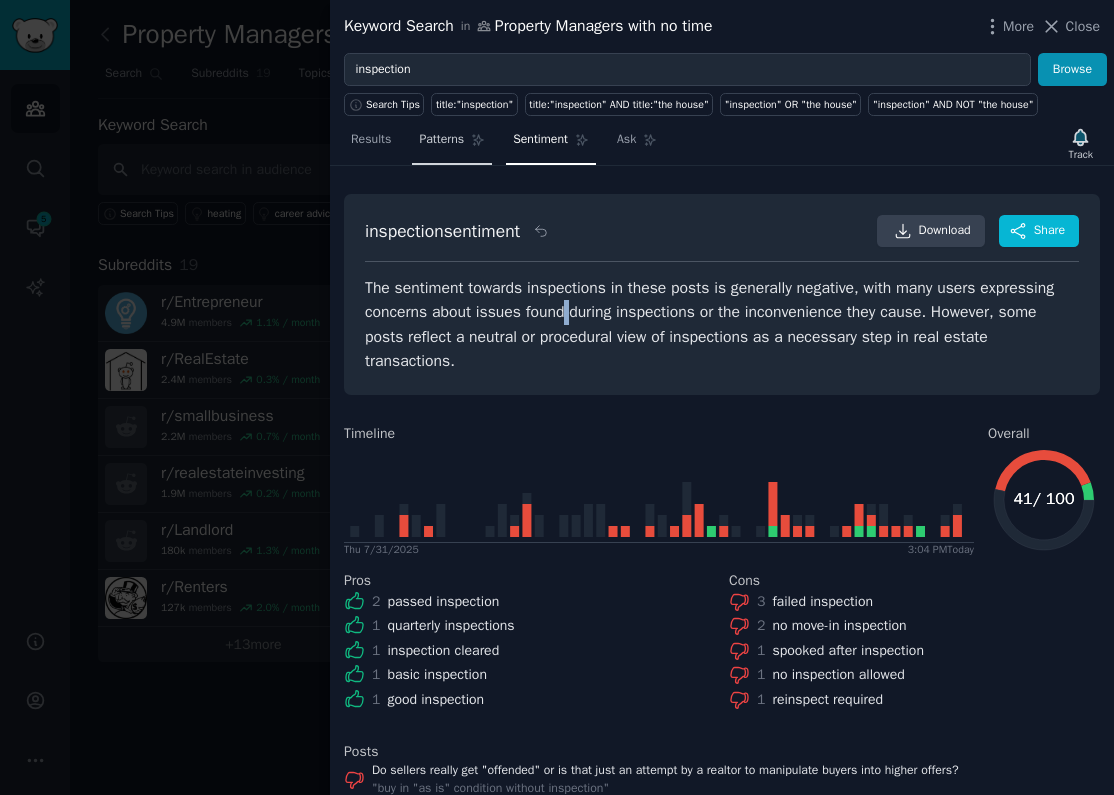 click on "Patterns" at bounding box center [441, 140] 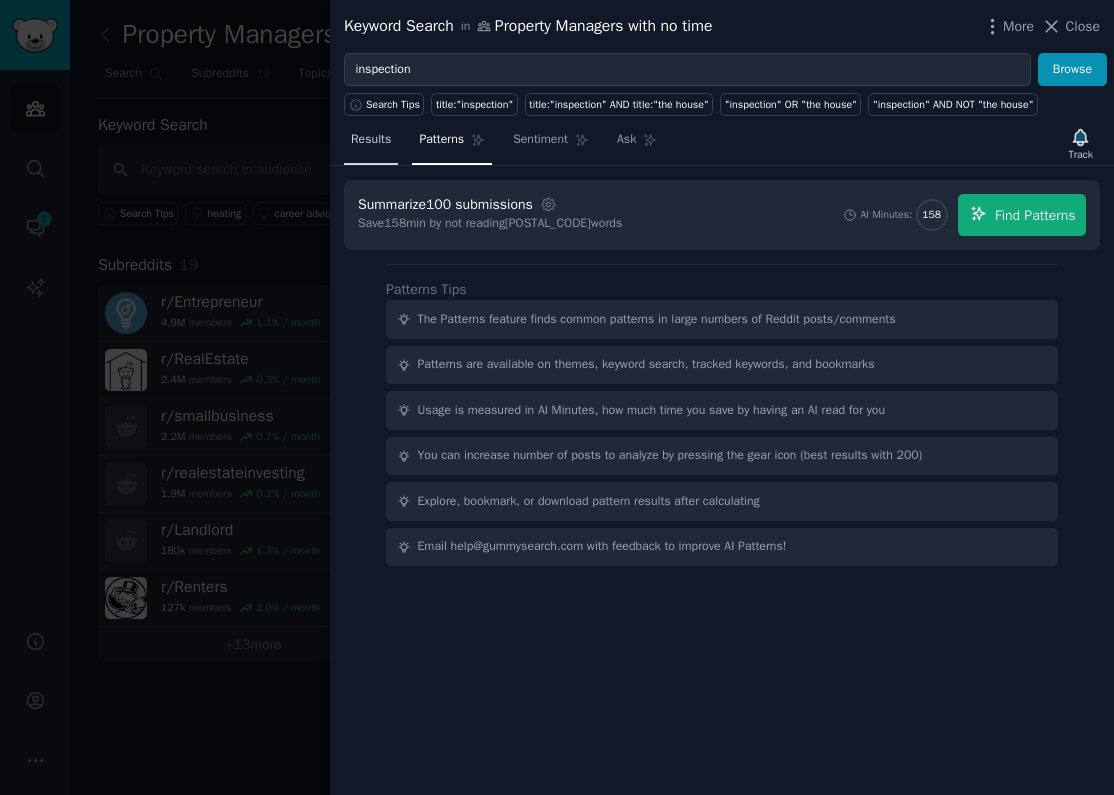 click on "Results" at bounding box center [371, 140] 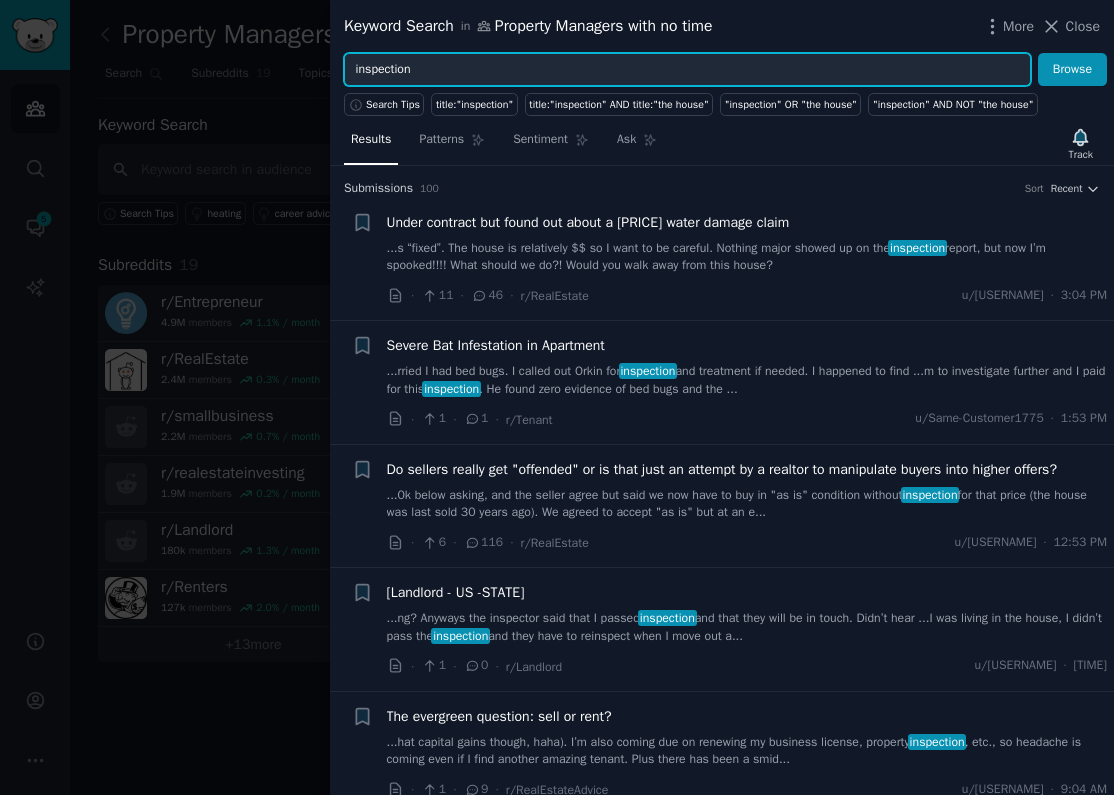 click on "inspection" at bounding box center (687, 70) 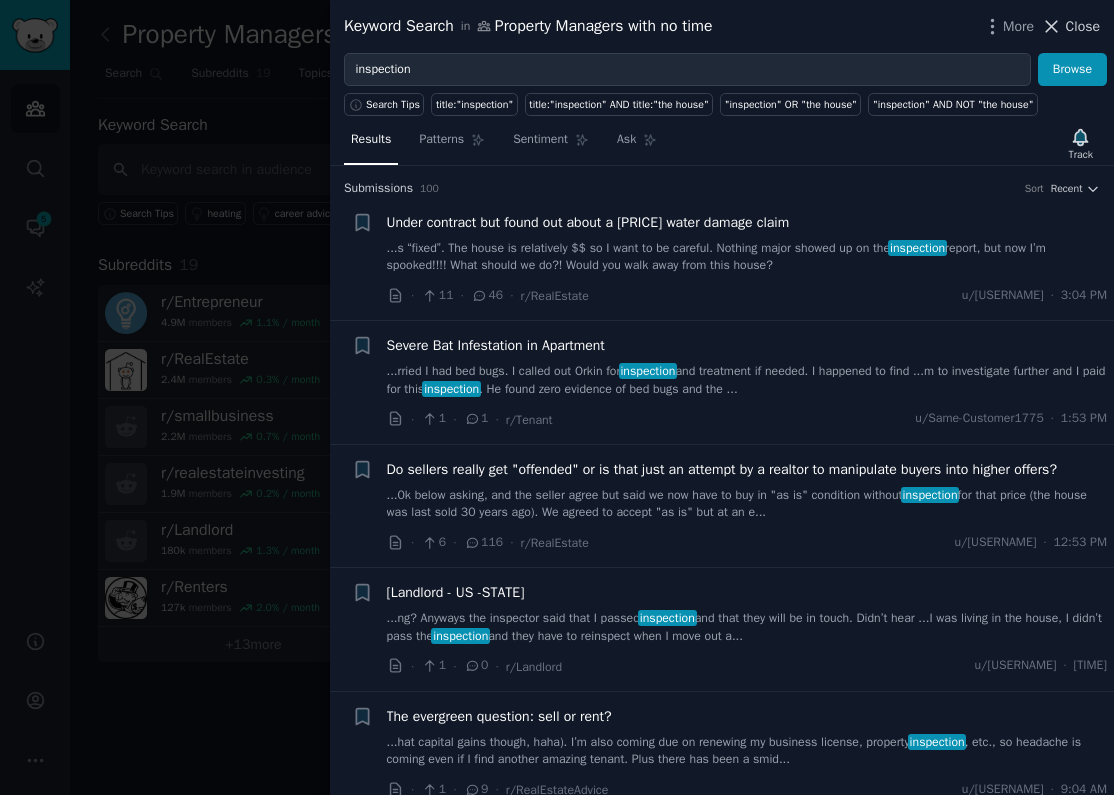 click on "Close" at bounding box center (1083, 26) 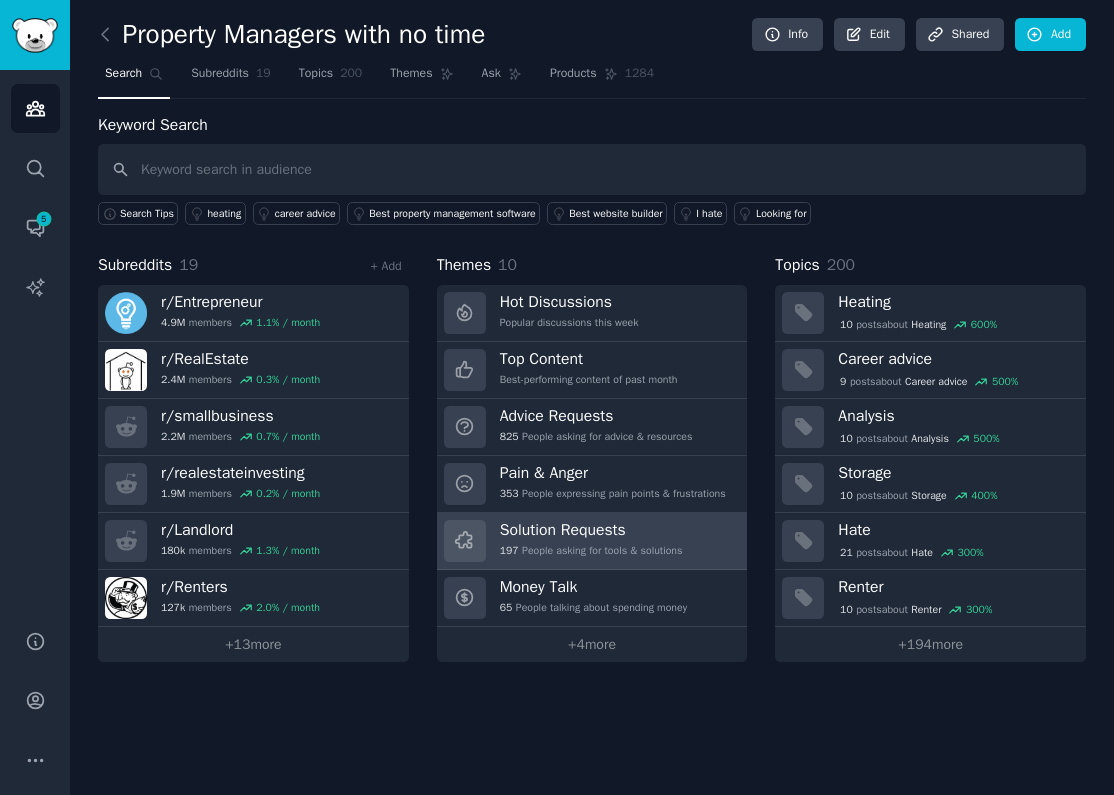click on "Solution Requests" at bounding box center [591, 530] 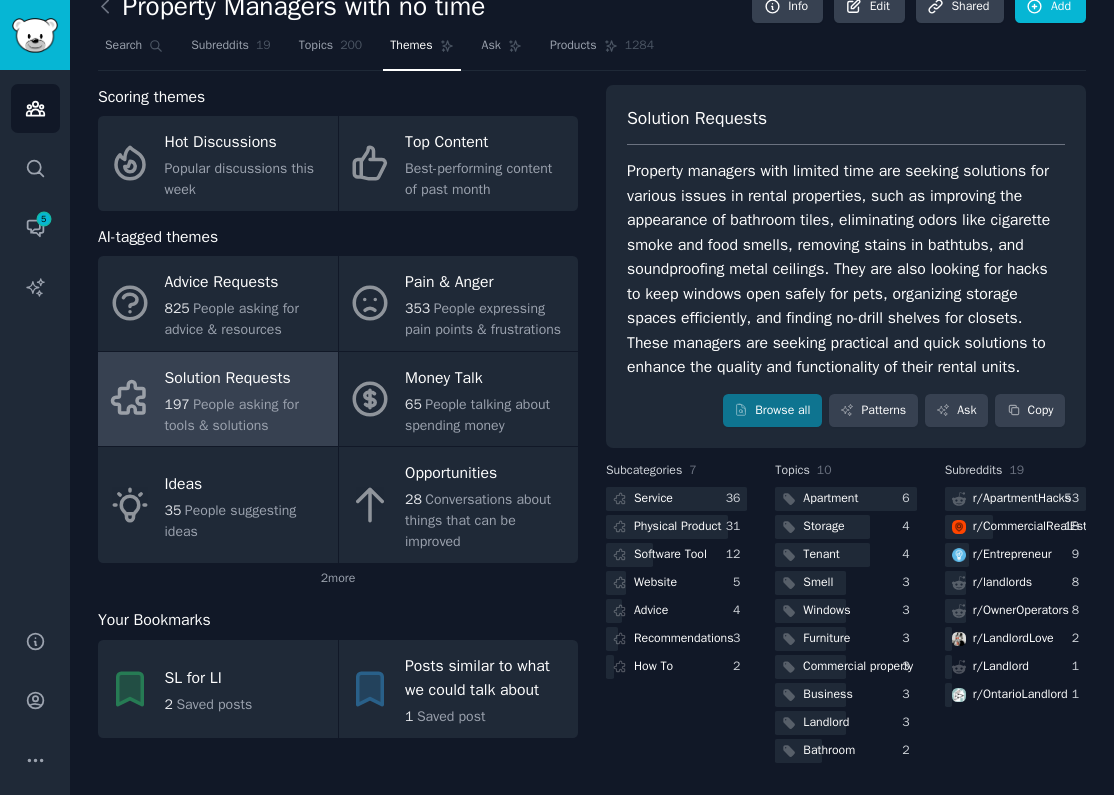 scroll, scrollTop: 52, scrollLeft: 0, axis: vertical 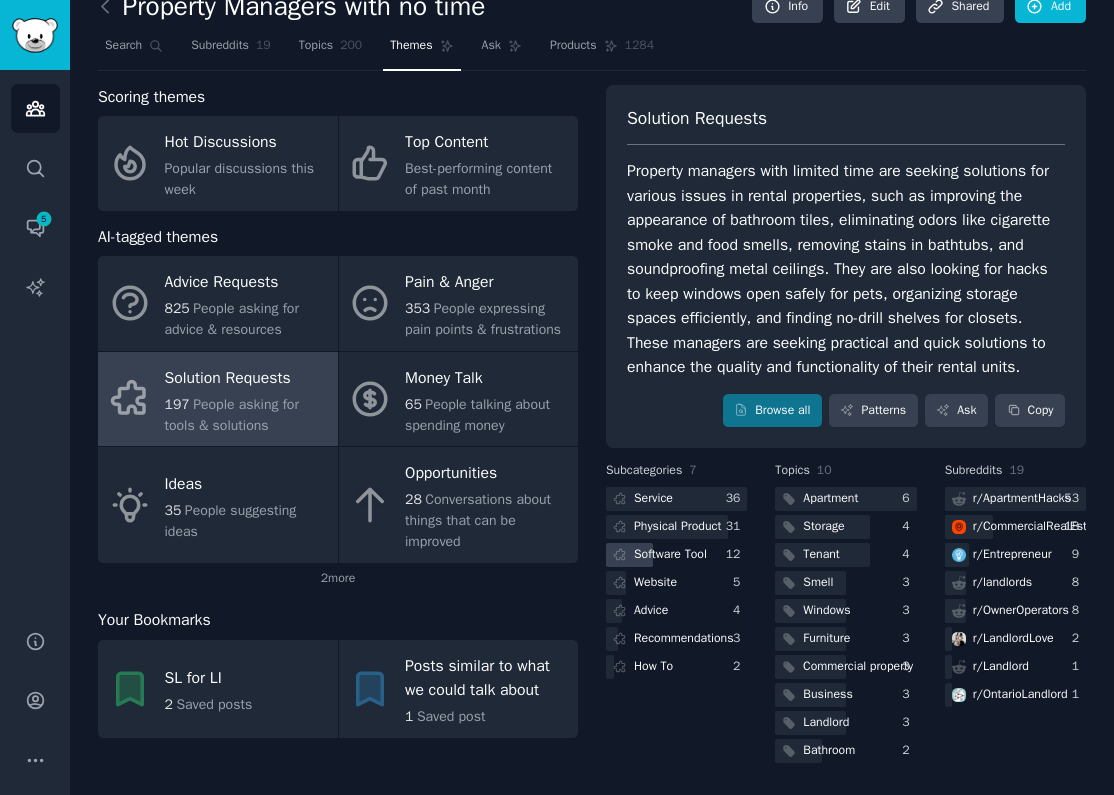 click on "Software Tool" at bounding box center (670, 555) 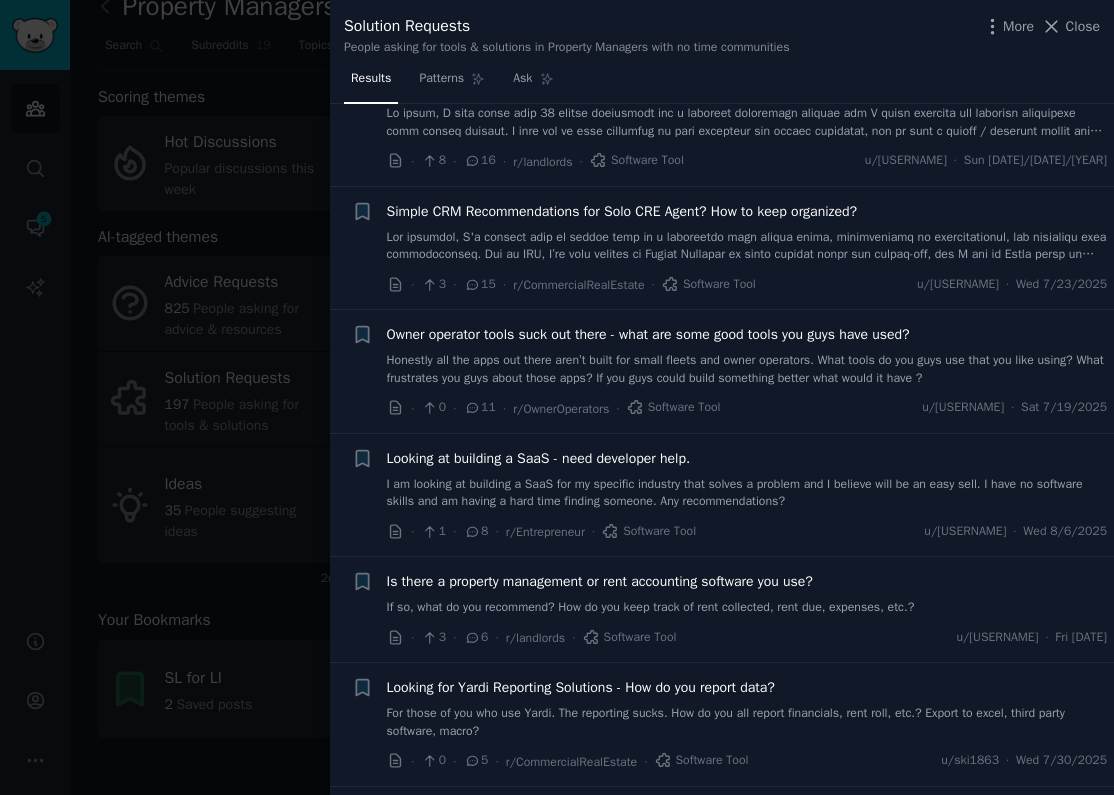 scroll, scrollTop: 0, scrollLeft: 0, axis: both 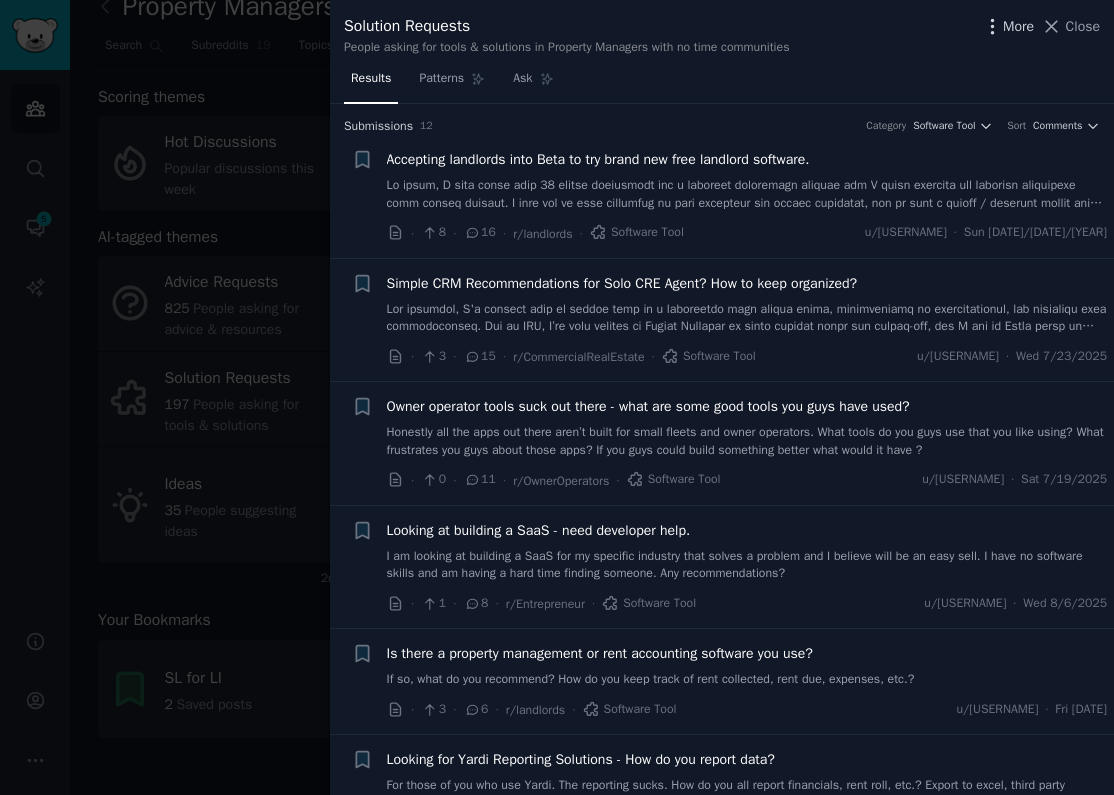 click on "More" at bounding box center (1018, 26) 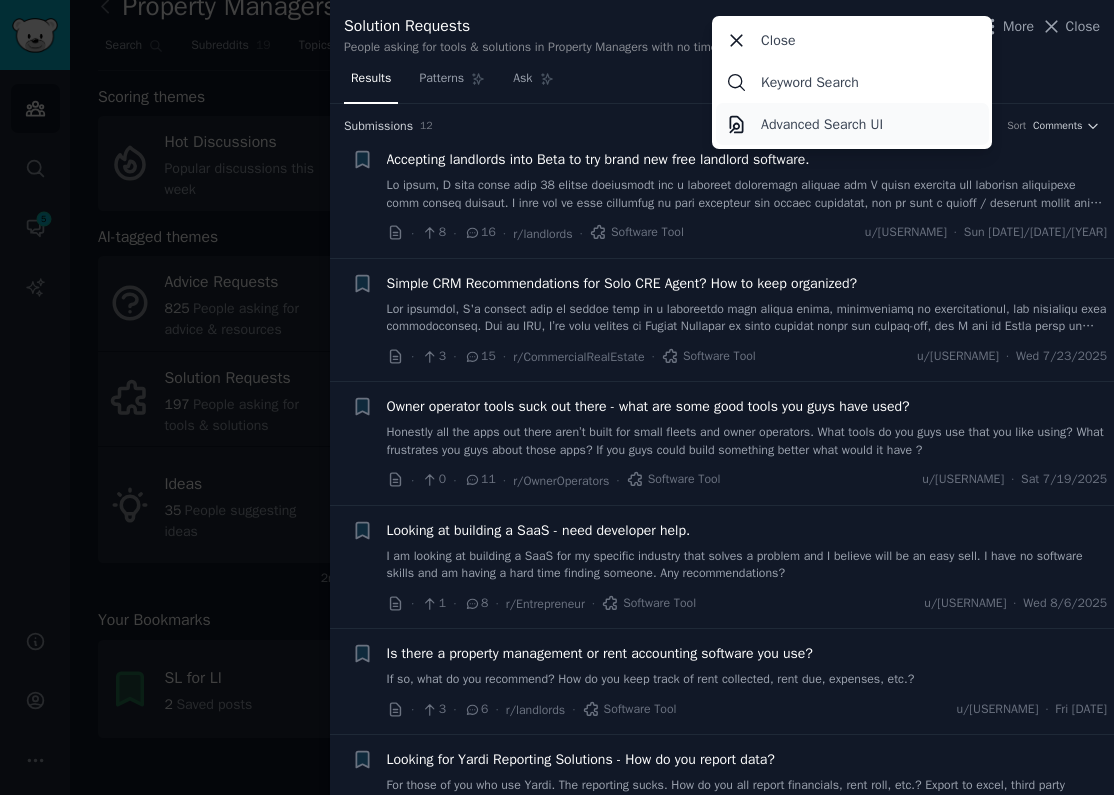 click on "Advanced Search UI" at bounding box center [822, 124] 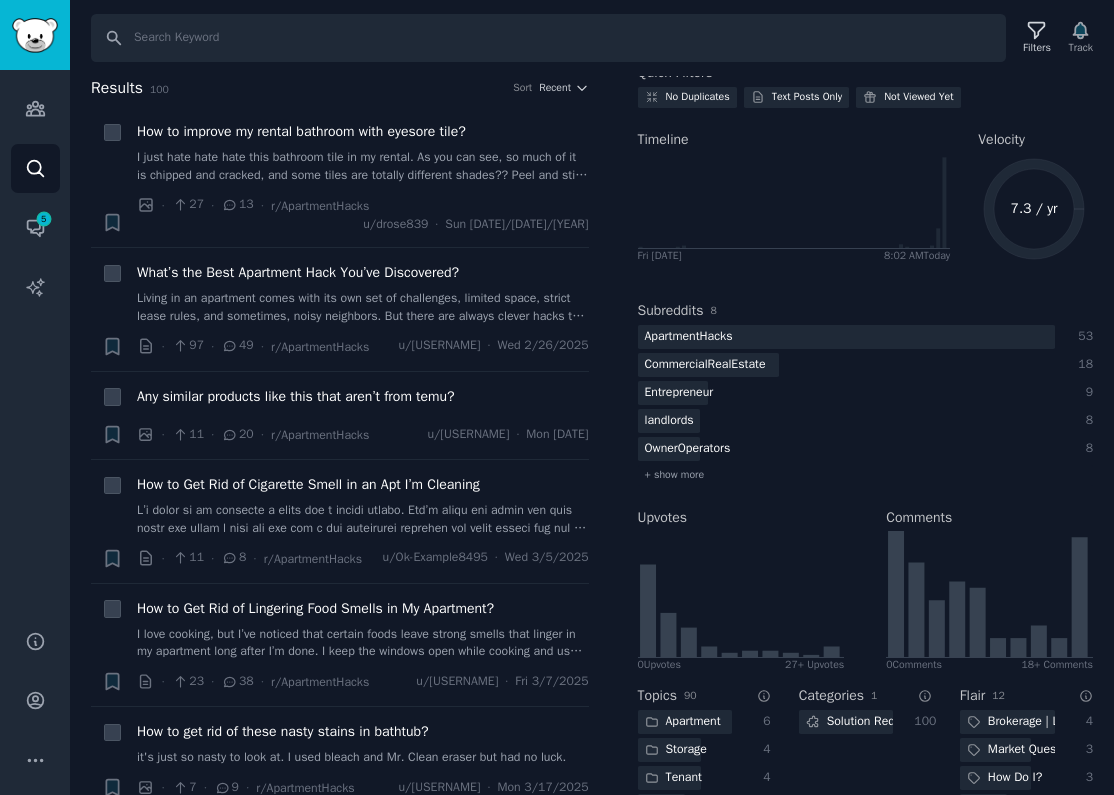 scroll, scrollTop: 70, scrollLeft: 0, axis: vertical 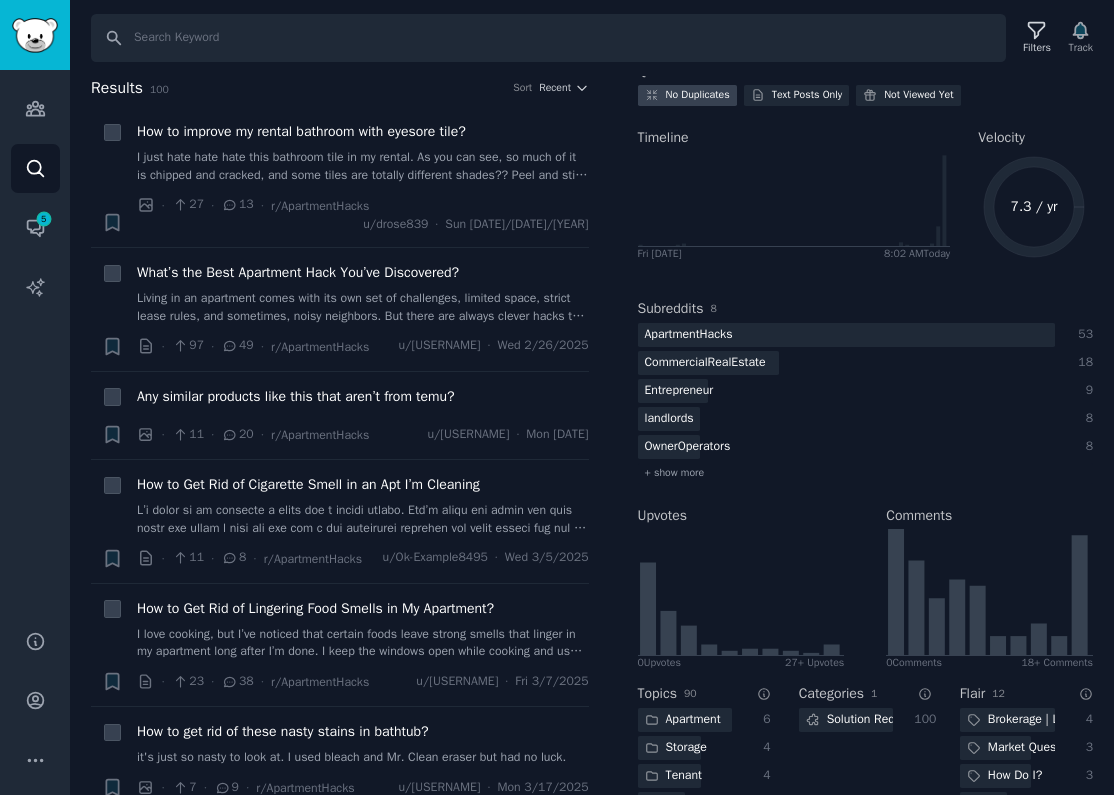 click on "No Duplicates" at bounding box center [698, 95] 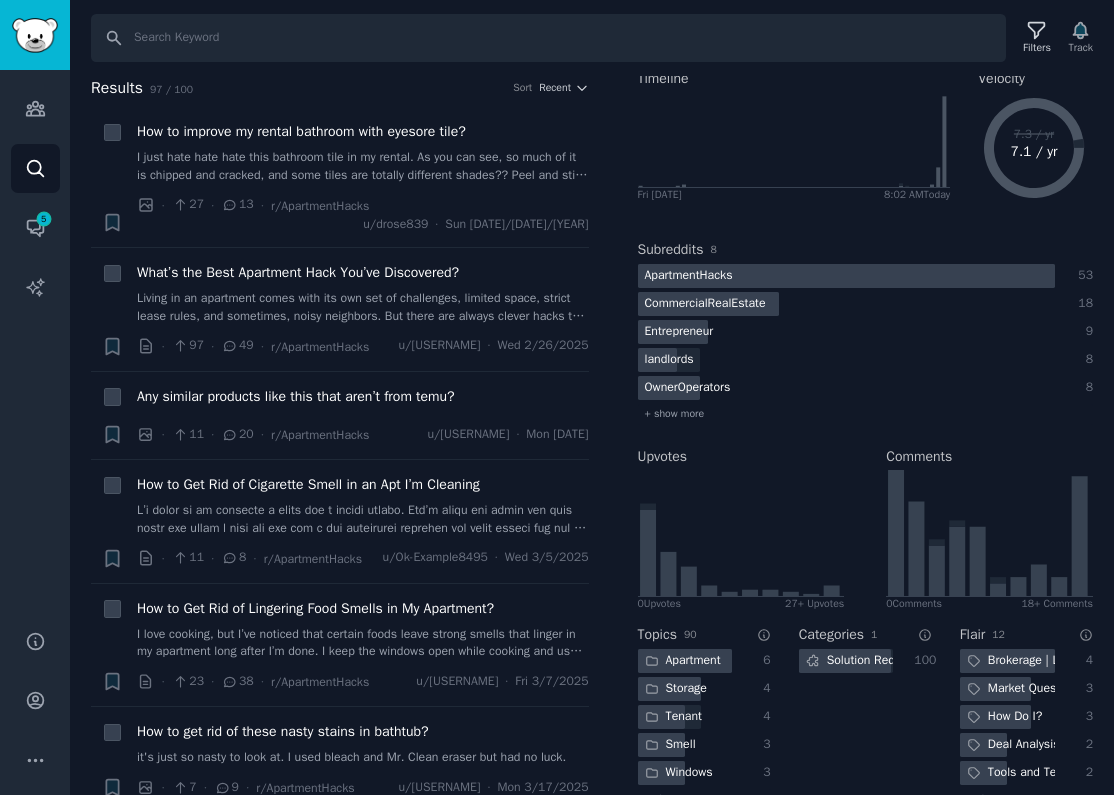 scroll, scrollTop: 0, scrollLeft: 0, axis: both 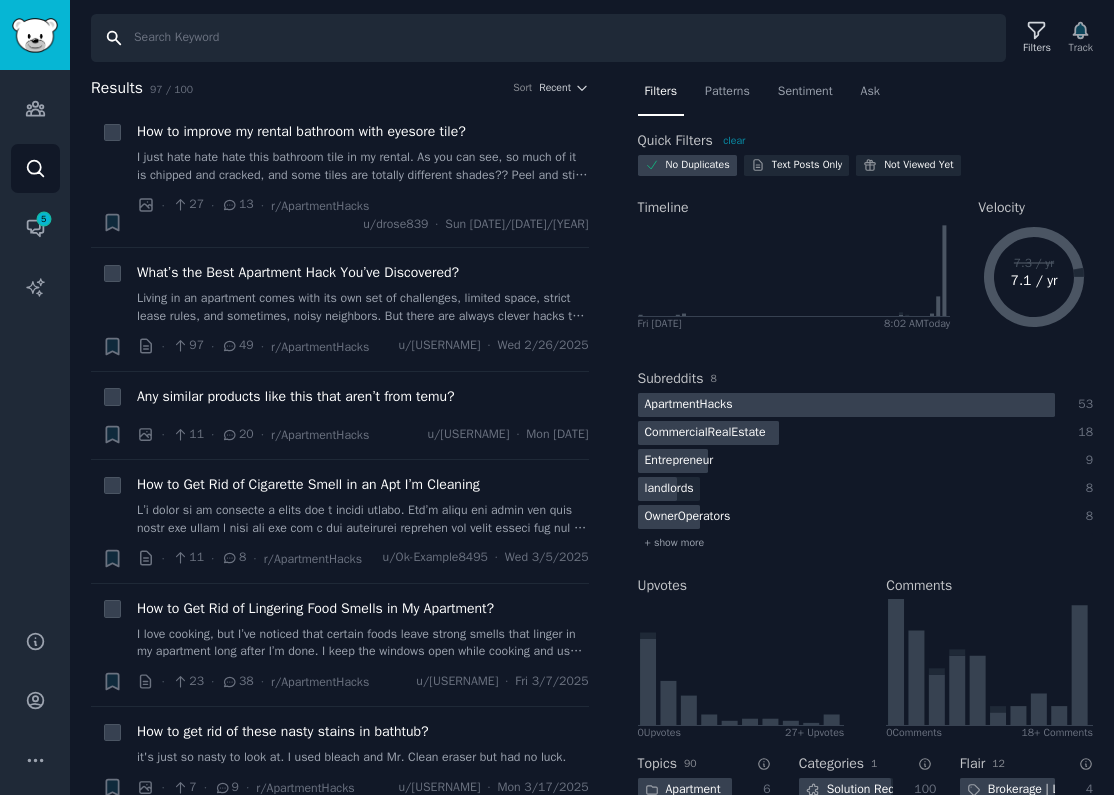 click on "Search" at bounding box center [548, 38] 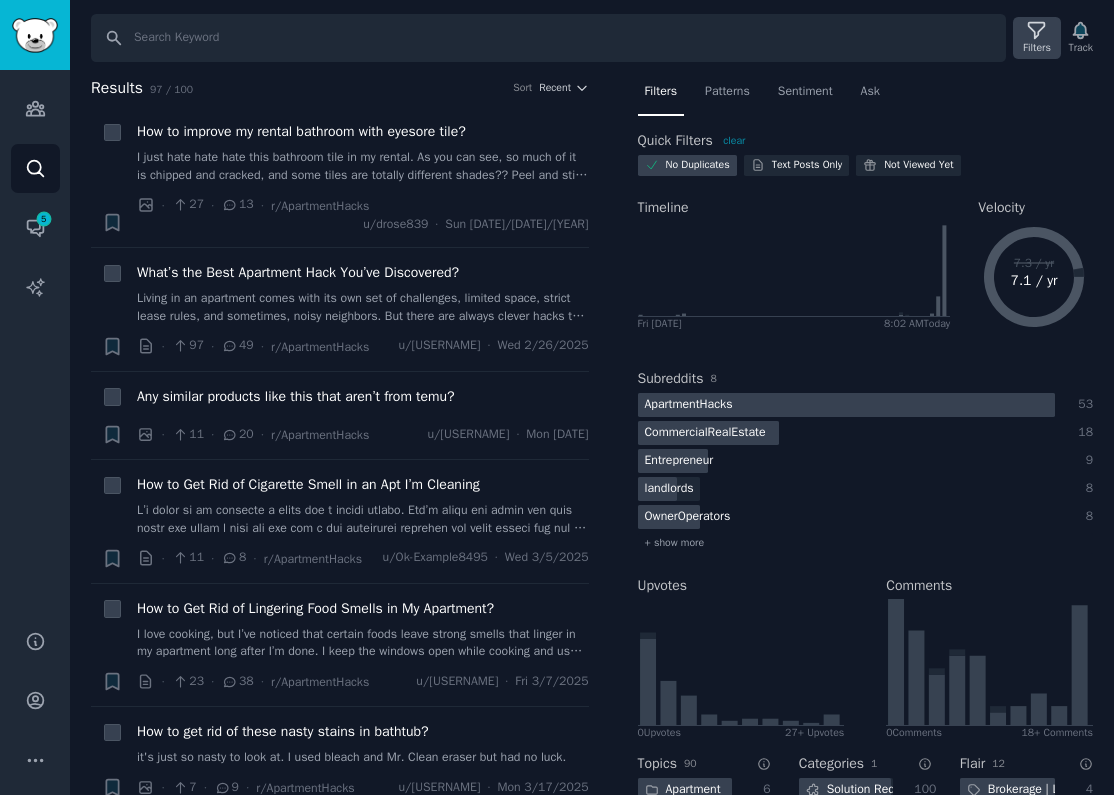 click 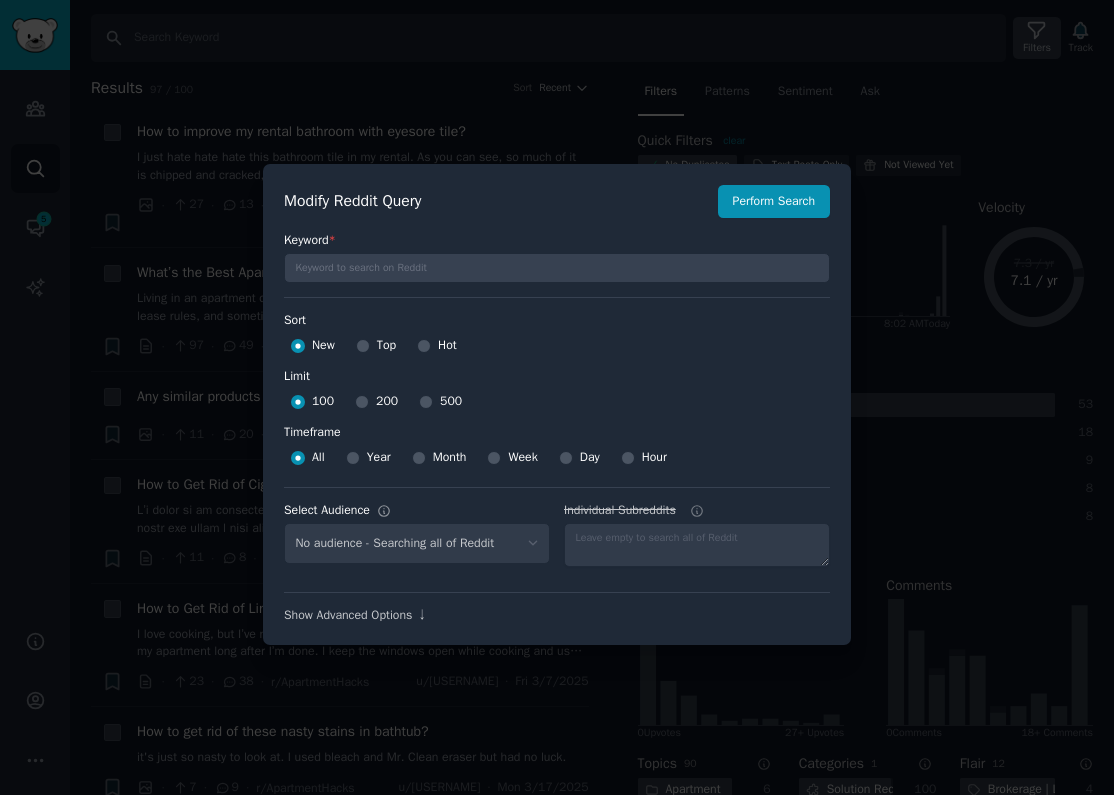 select on "[HEX_STRING]" 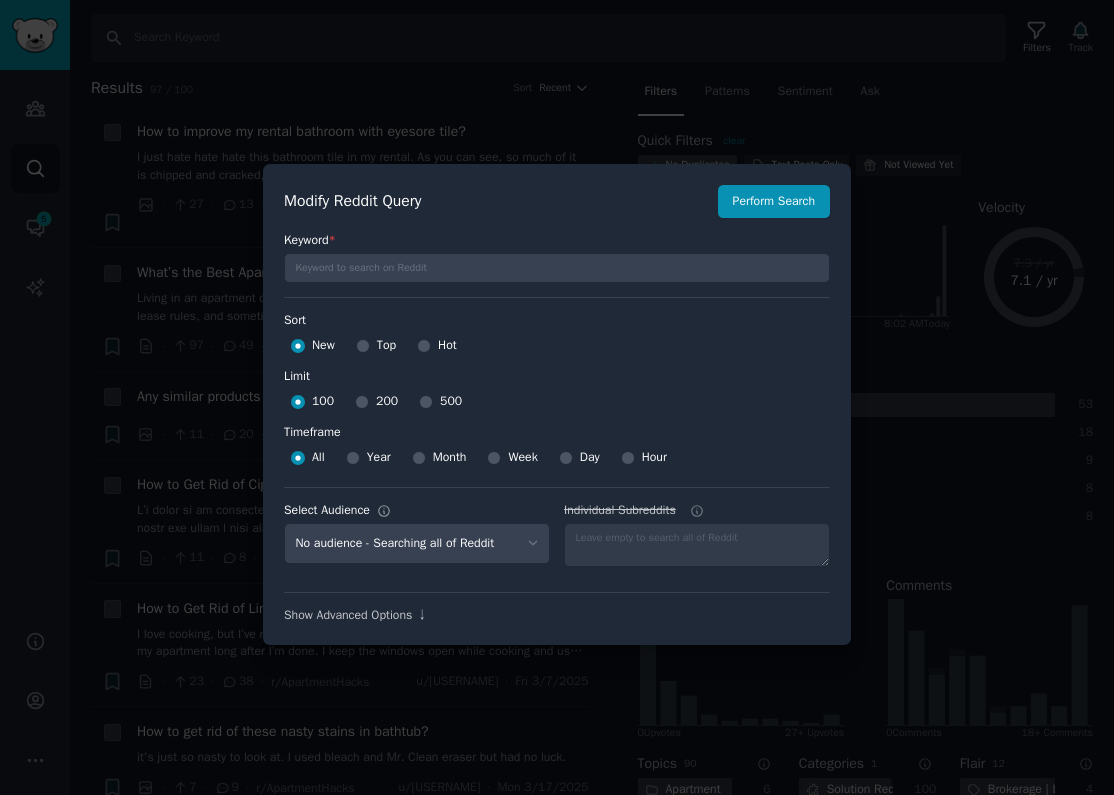 scroll, scrollTop: 14, scrollLeft: 0, axis: vertical 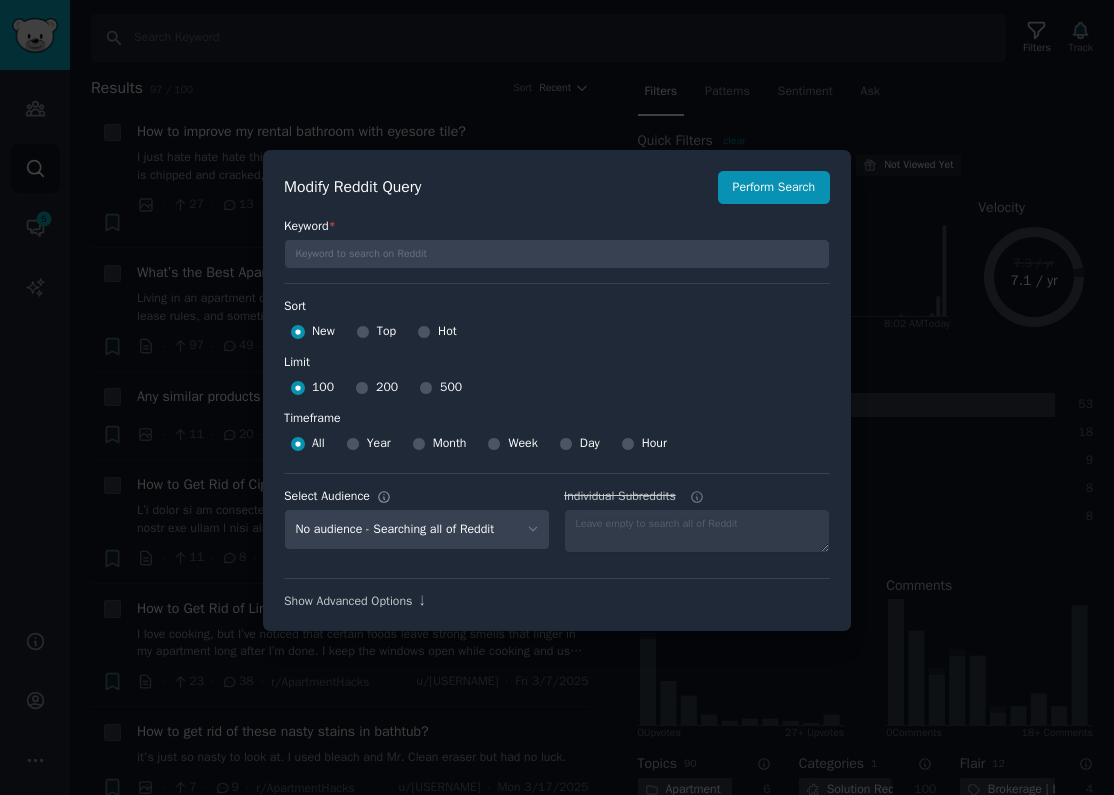 click on "Show Advanced Options ↓" at bounding box center [557, 602] 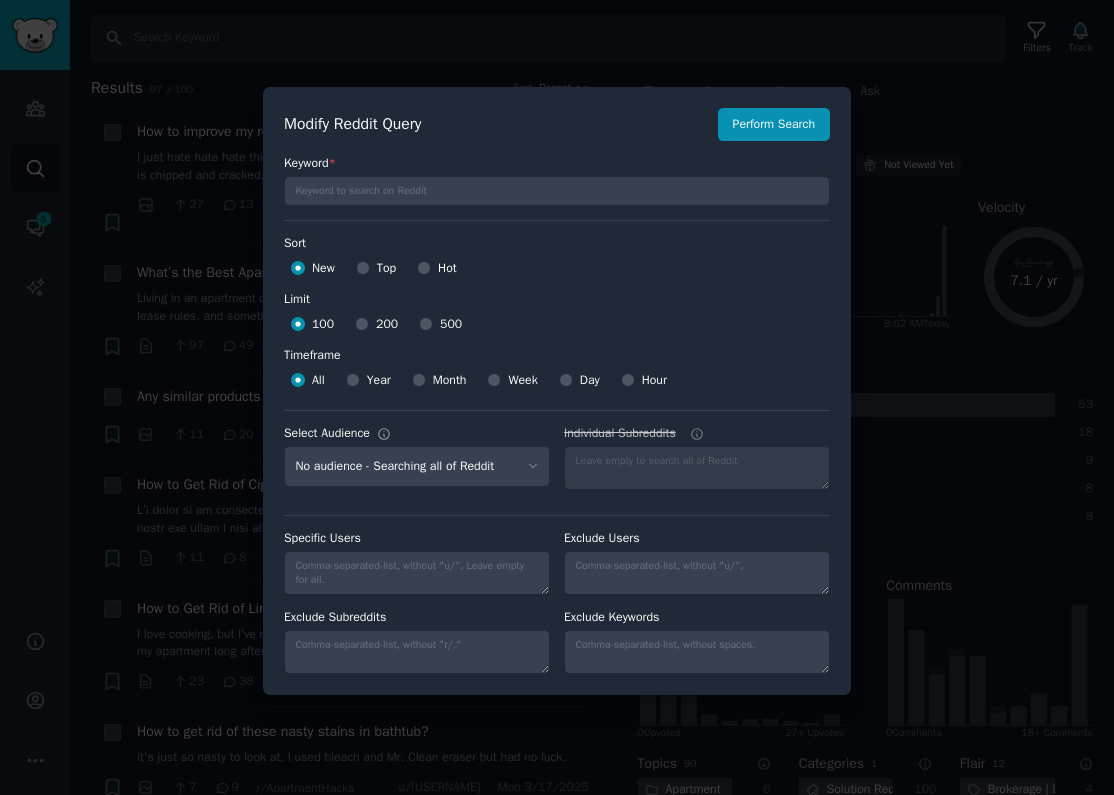 scroll, scrollTop: 0, scrollLeft: 0, axis: both 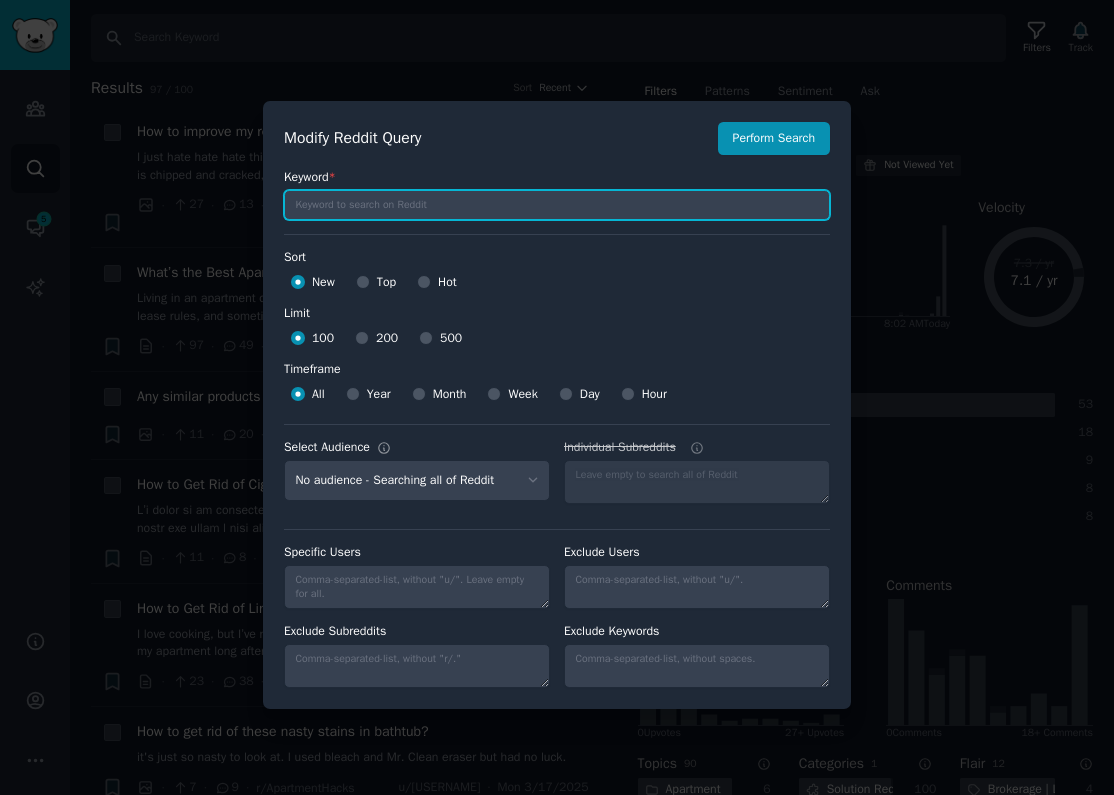 click at bounding box center (557, 205) 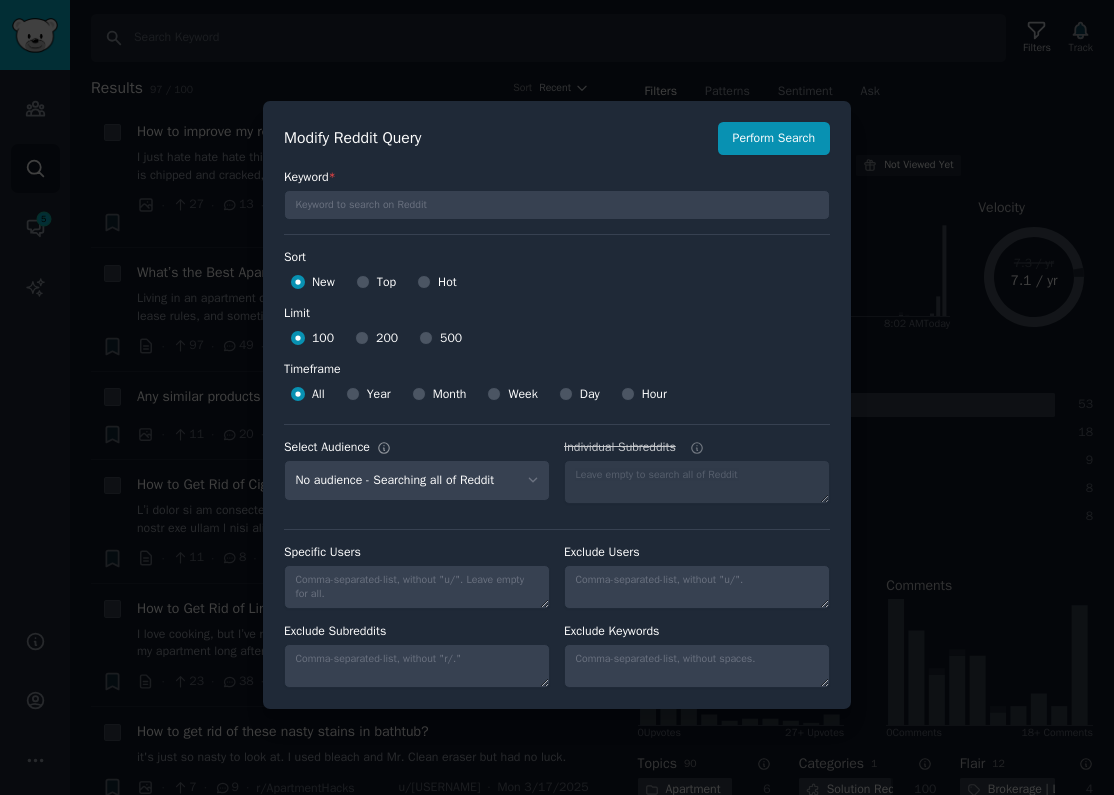 click at bounding box center [557, 397] 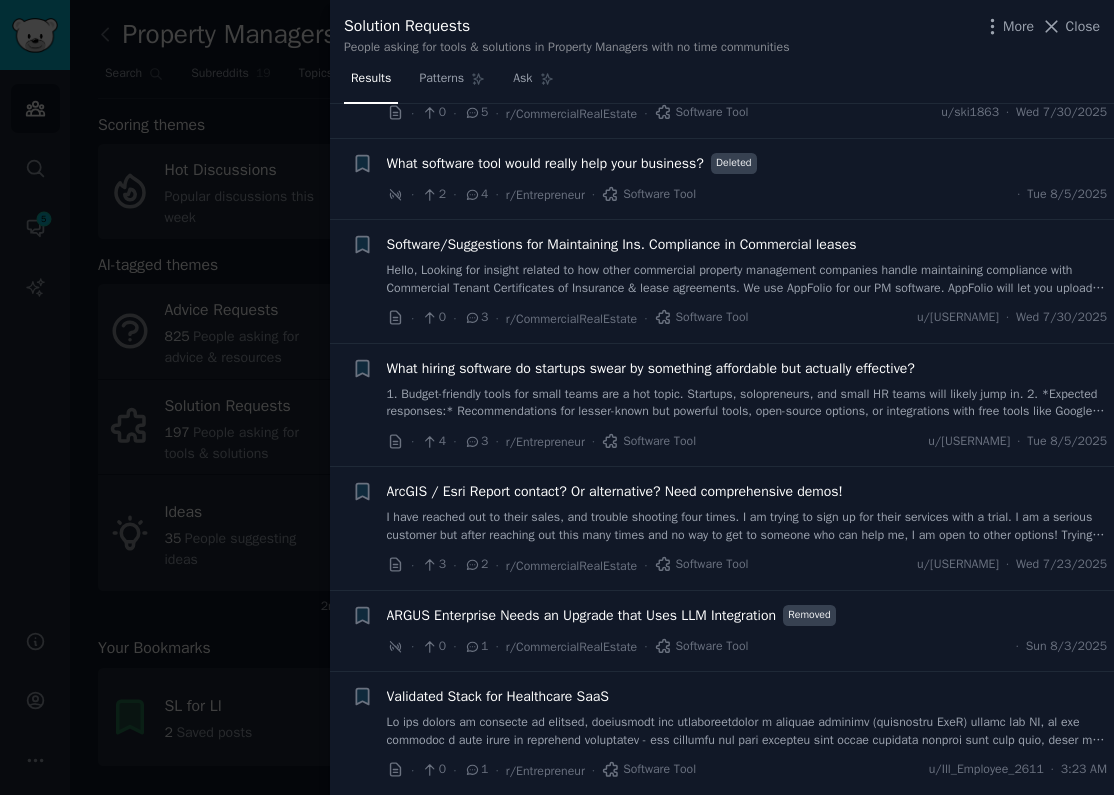 scroll, scrollTop: 0, scrollLeft: 0, axis: both 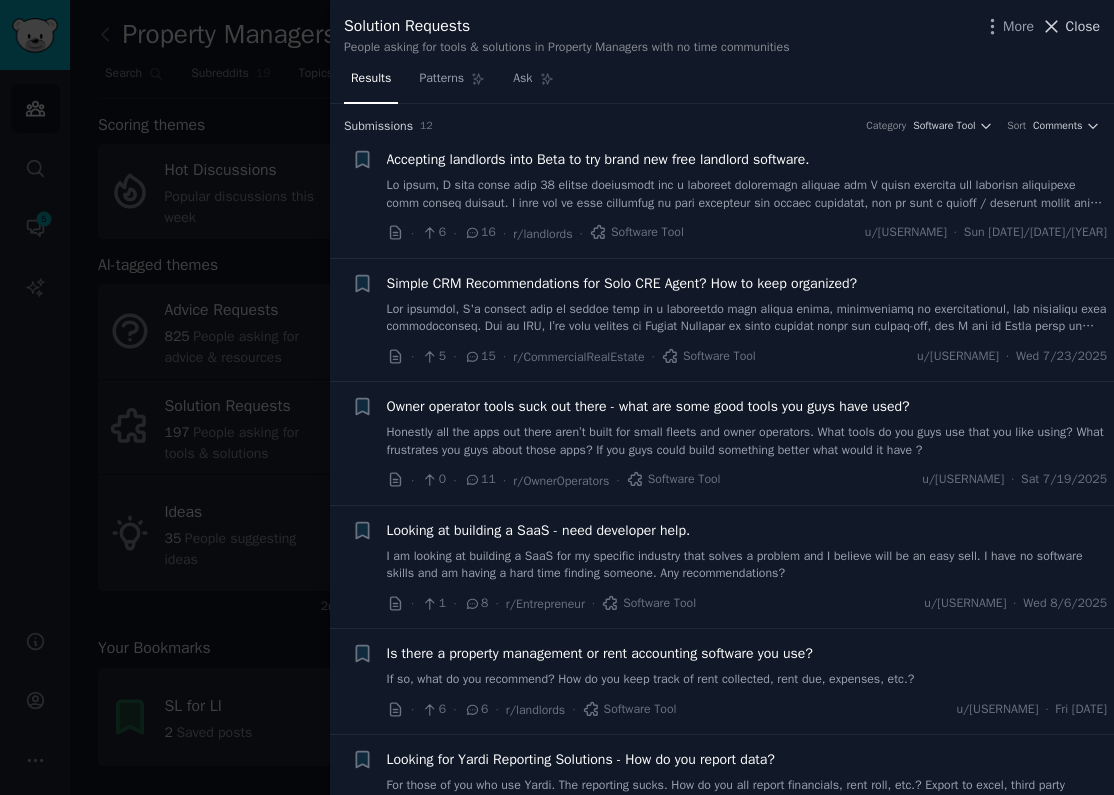 click on "Close" at bounding box center (1083, 26) 